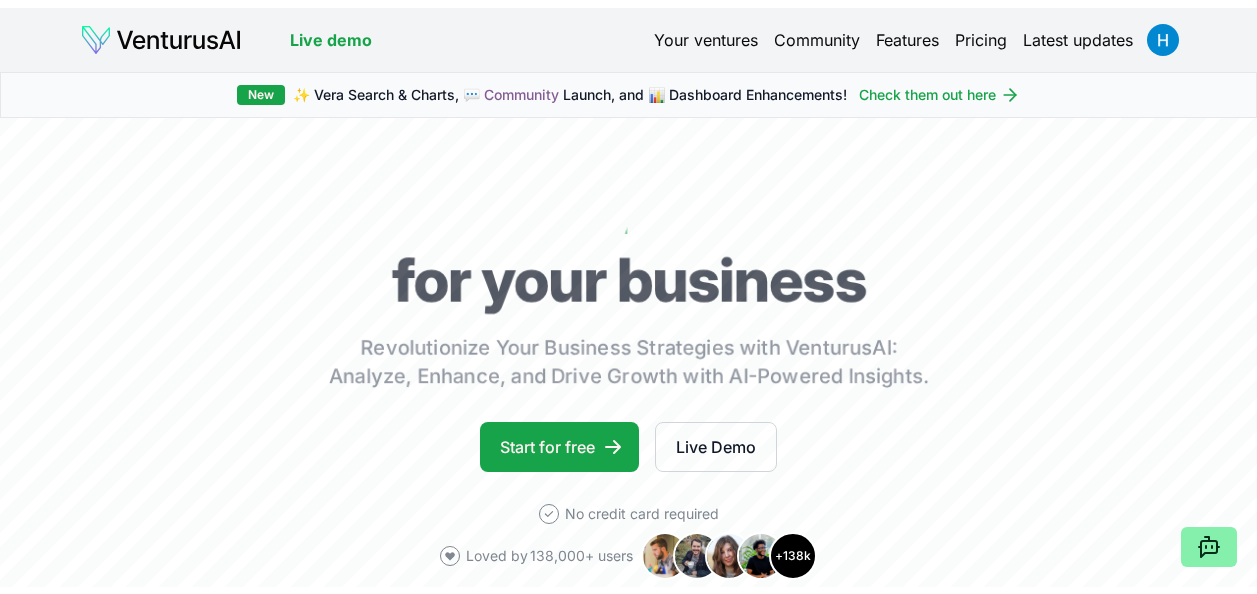 scroll, scrollTop: 0, scrollLeft: 0, axis: both 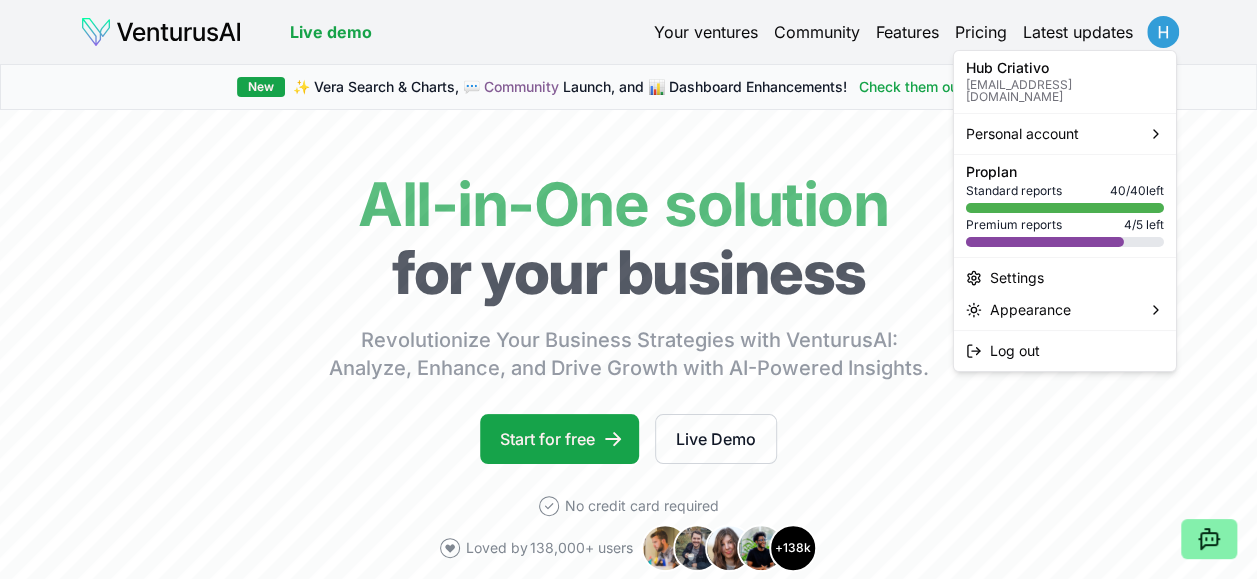 click on "We value your privacy We use cookies to enhance your browsing experience, serve personalized ads or content, and analyze our traffic. By clicking "Accept All", you consent to our use of cookies. Customize    Accept All Customize Consent Preferences   We use cookies to help you navigate efficiently and perform certain functions. You will find detailed information about all cookies under each consent category below. The cookies that are categorized as "Necessary" are stored on your browser as they are essential for enabling the basic functionalities of the site. ...  Show more Necessary Always Active Necessary cookies are required to enable the basic features of this site, such as providing secure log-in or adjusting your consent preferences. These cookies do not store any personally identifiable data. Cookie cookieyes-consent Duration 1 year Description Cookie __cf_bm Duration 1 hour Description This cookie, set by Cloudflare, is used to support Cloudflare Bot Management.  Cookie _cfuvid Duration session lidc" at bounding box center [628, 289] 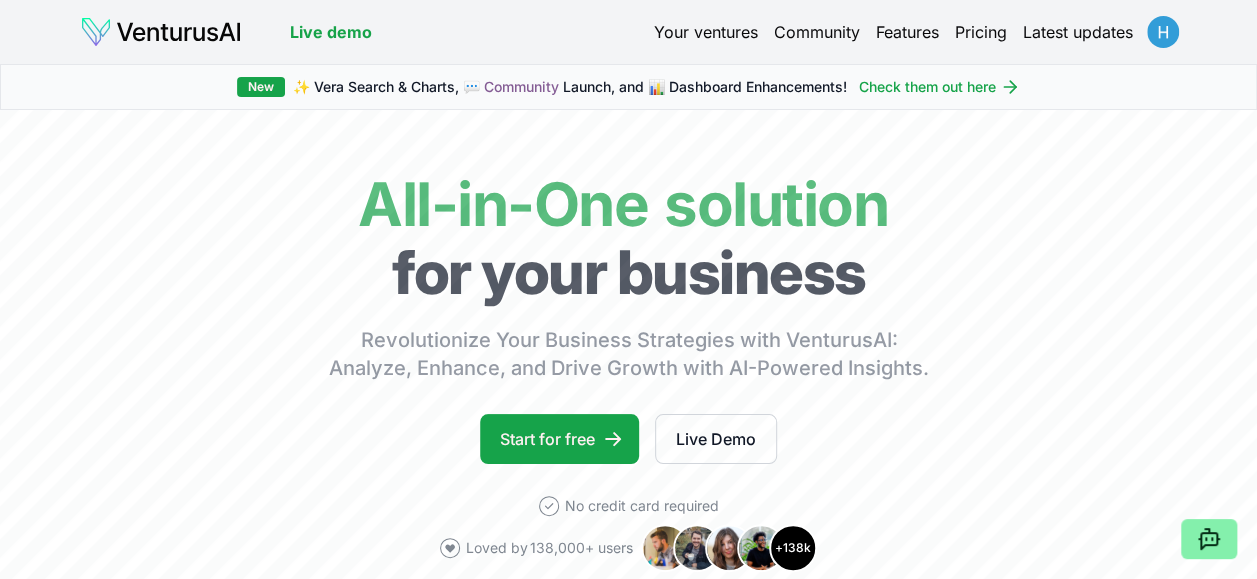 click on "We value your privacy We use cookies to enhance your browsing experience, serve personalized ads or content, and analyze our traffic. By clicking "Accept All", you consent to our use of cookies. Customize    Accept All Customize Consent Preferences   We use cookies to help you navigate efficiently and perform certain functions. You will find detailed information about all cookies under each consent category below. The cookies that are categorized as "Necessary" are stored on your browser as they are essential for enabling the basic functionalities of the site. ...  Show more Necessary Always Active Necessary cookies are required to enable the basic features of this site, such as providing secure log-in or adjusting your consent preferences. These cookies do not store any personally identifiable data. Cookie cookieyes-consent Duration 1 year Description Cookie __cf_bm Duration 1 hour Description This cookie, set by Cloudflare, is used to support Cloudflare Bot Management.  Cookie _cfuvid Duration session lidc" at bounding box center (628, 289) 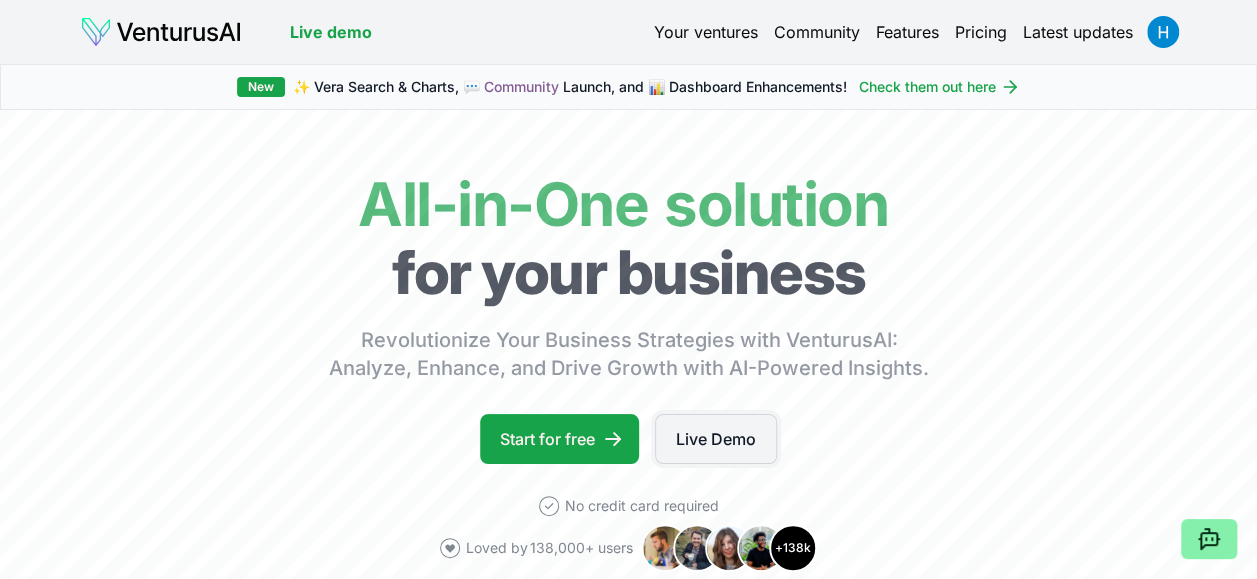 click on "Live Demo" at bounding box center [716, 439] 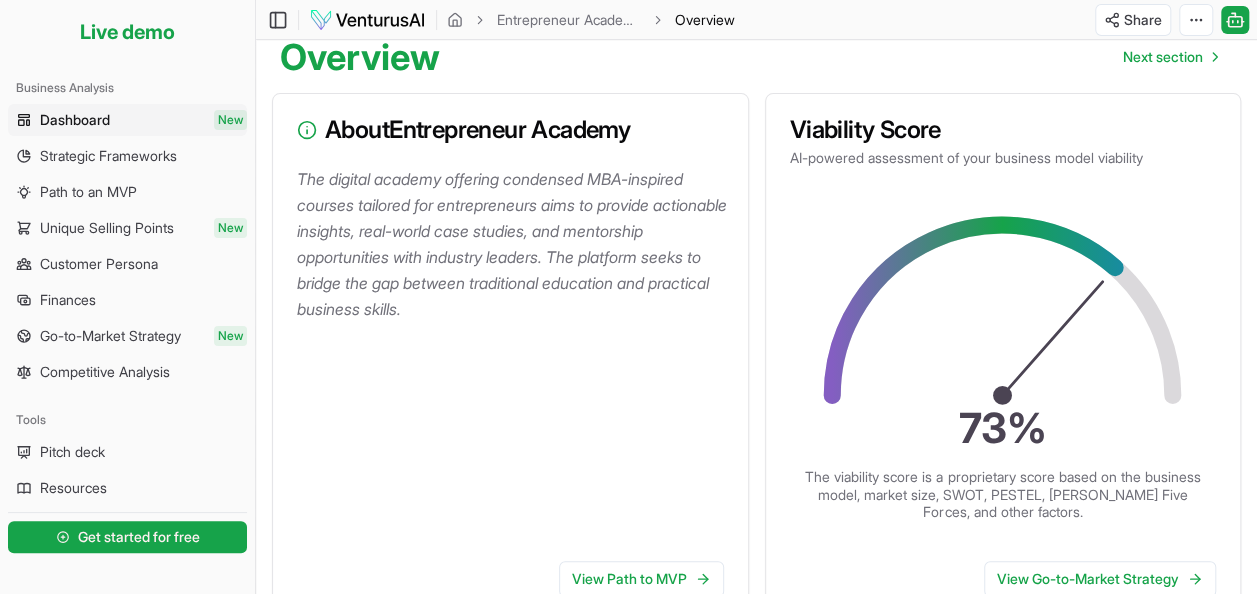 scroll, scrollTop: 200, scrollLeft: 0, axis: vertical 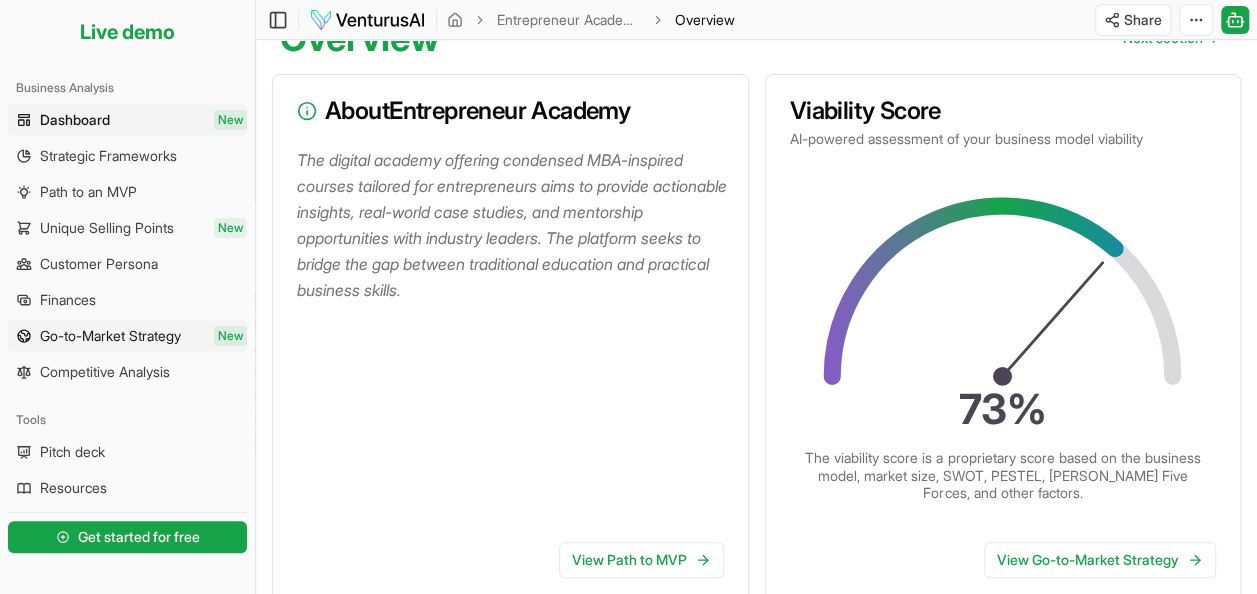 click on "Go-to-Market Strategy" at bounding box center [110, 336] 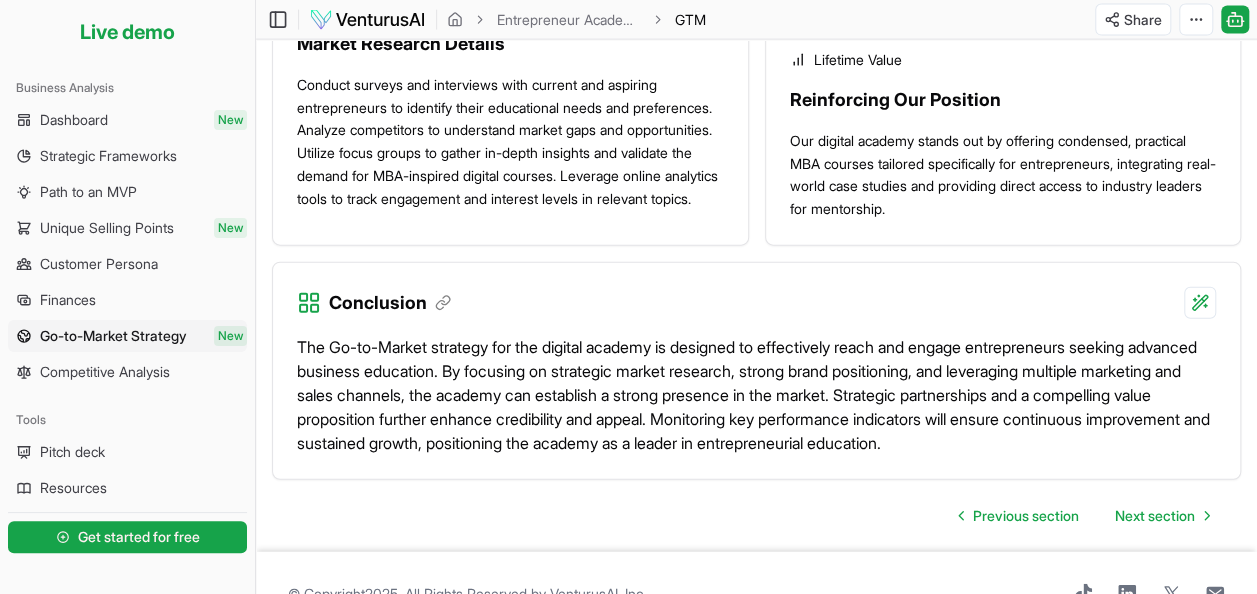 scroll, scrollTop: 2274, scrollLeft: 0, axis: vertical 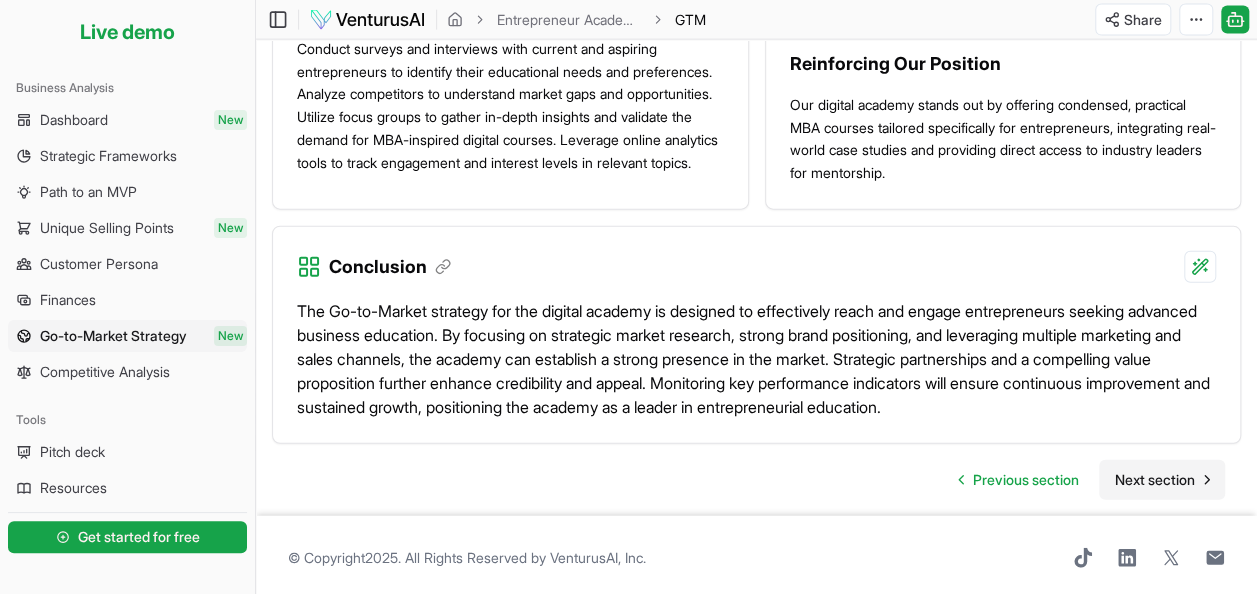 click on "Next section" at bounding box center [1155, 480] 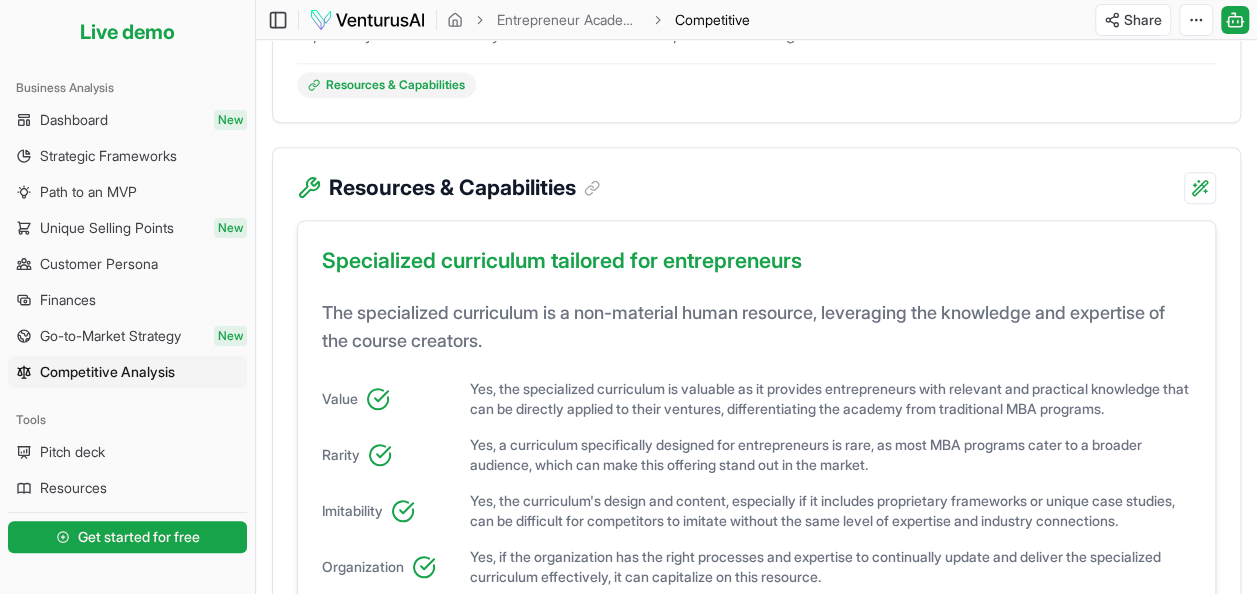 scroll, scrollTop: 0, scrollLeft: 0, axis: both 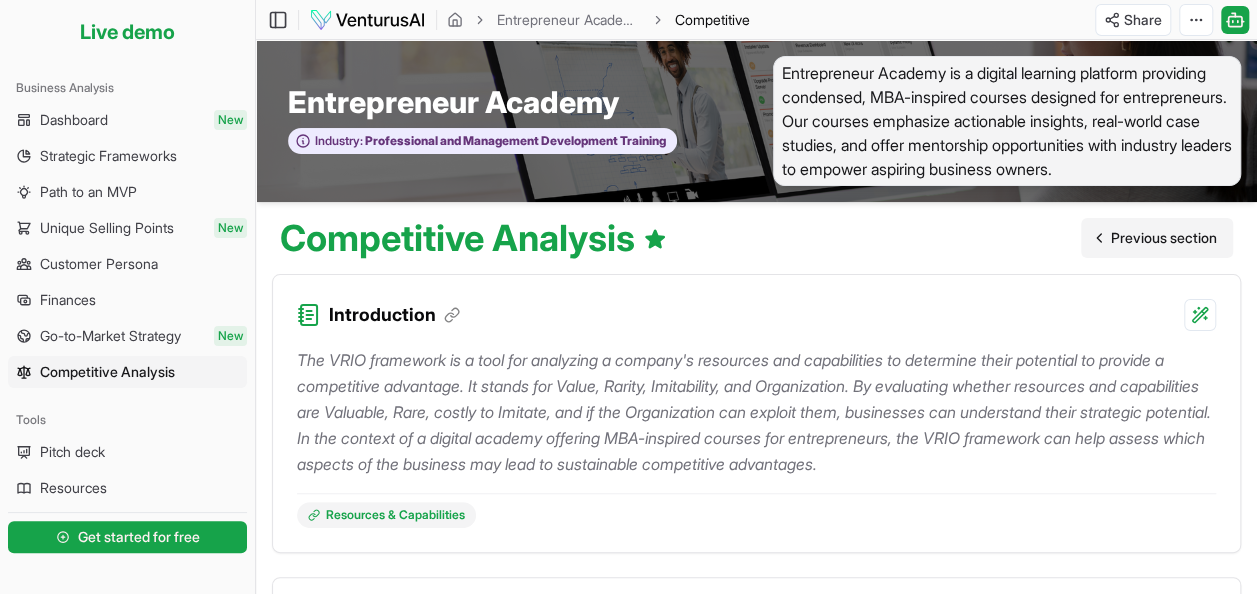 click on "Previous section" at bounding box center [1164, 238] 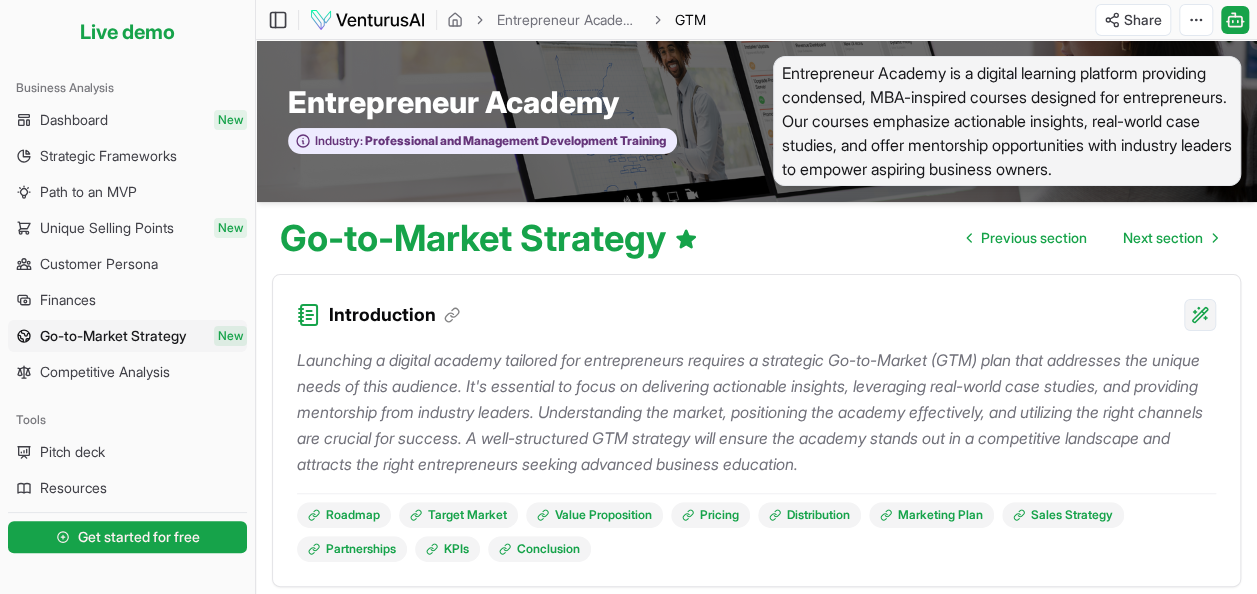 click on "We value your privacy We use cookies to enhance your browsing experience, serve personalized ads or content, and analyze our traffic. By clicking "Accept All", you consent to our use of cookies. Customize    Accept All Customize Consent Preferences   We use cookies to help you navigate efficiently and perform certain functions. You will find detailed information about all cookies under each consent category below. The cookies that are categorized as "Necessary" are stored on your browser as they are essential for enabling the basic functionalities of the site. ...  Show more Necessary Always Active Necessary cookies are required to enable the basic features of this site, such as providing secure log-in or adjusting your consent preferences. These cookies do not store any personally identifiable data. Cookie cookieyes-consent Duration 1 year Description Cookie __cf_bm Duration 1 hour Description This cookie, set by Cloudflare, is used to support Cloudflare Bot Management.  Cookie _cfuvid Duration session lidc" at bounding box center [628, 297] 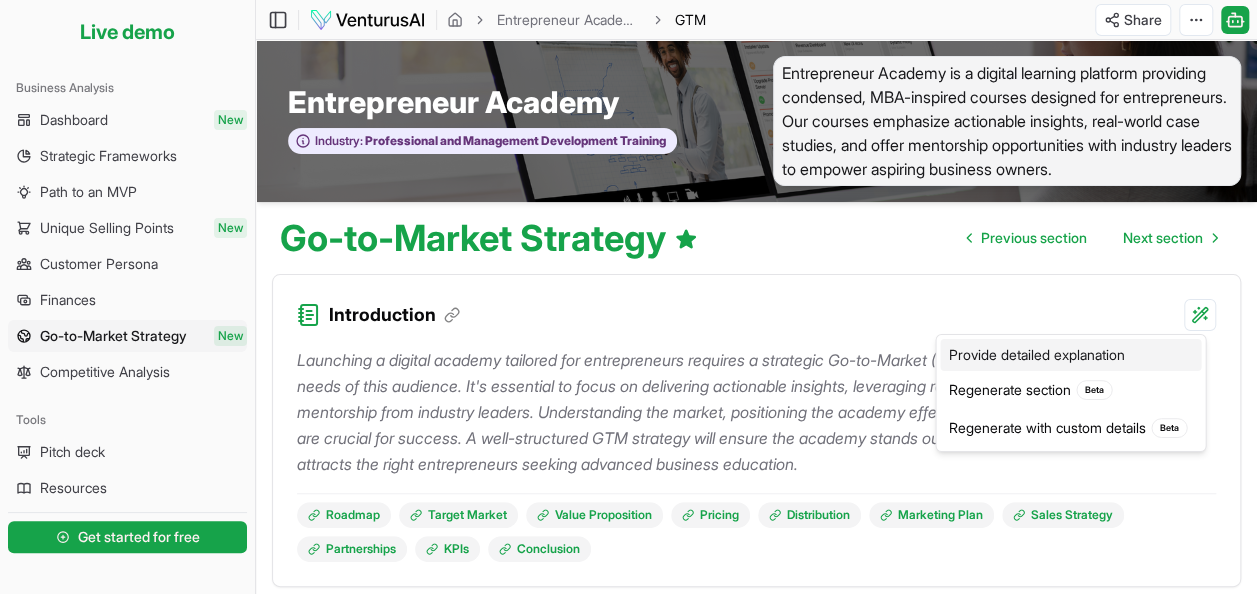 click on "Provide detailed explanation" at bounding box center [1070, 355] 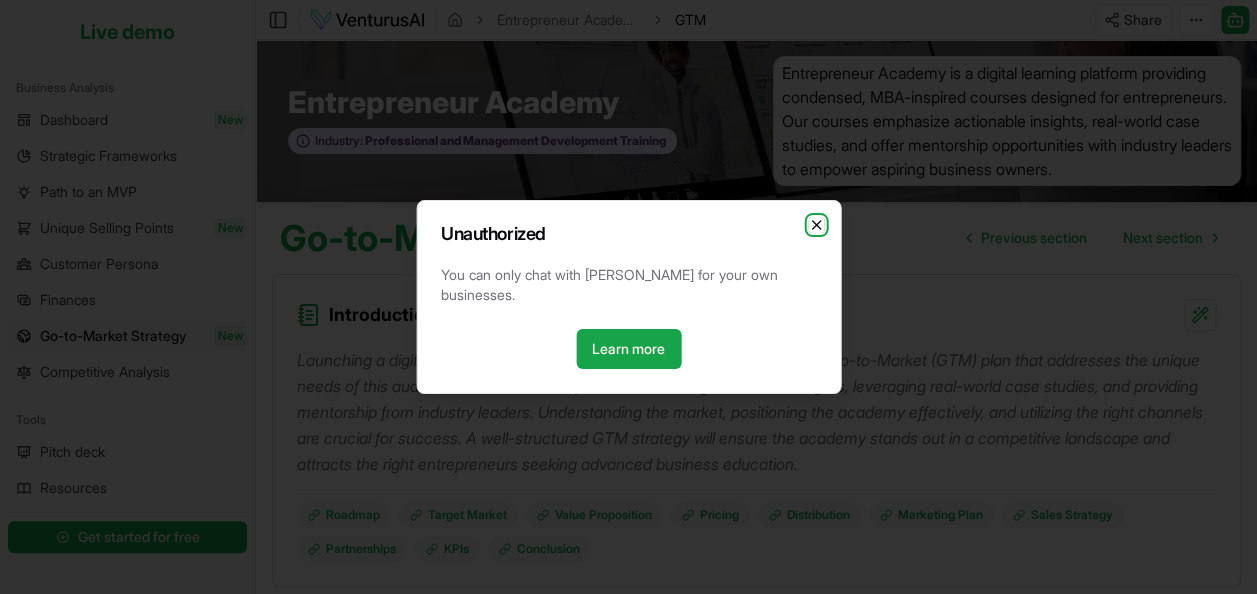 click 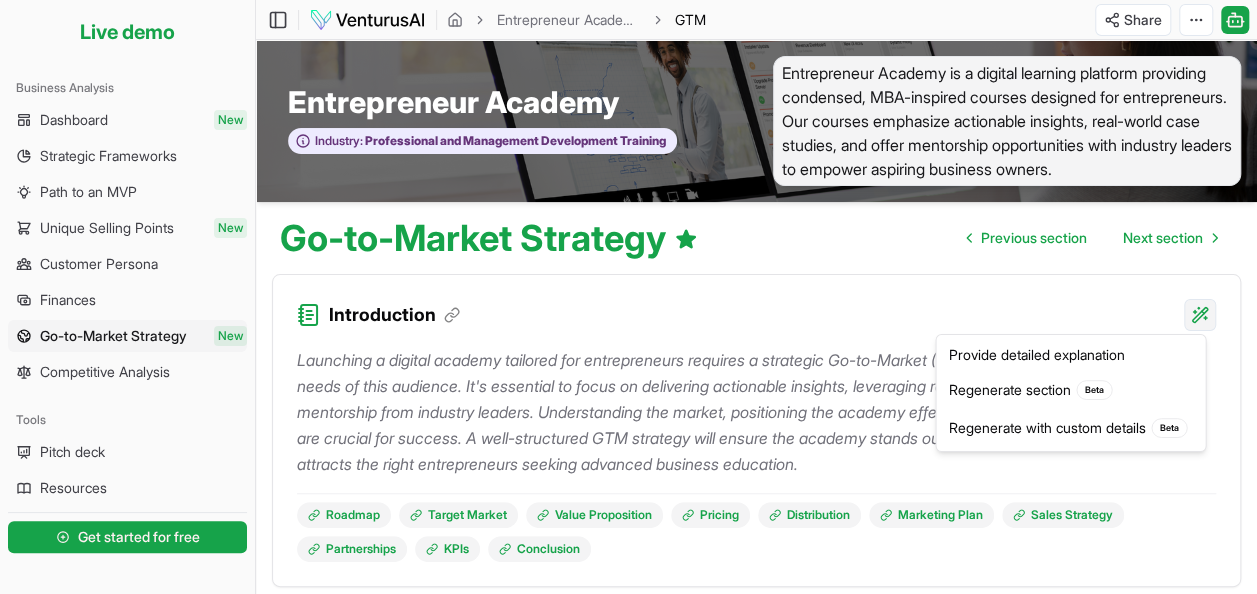 click on "We value your privacy We use cookies to enhance your browsing experience, serve personalized ads or content, and analyze our traffic. By clicking "Accept All", you consent to our use of cookies. Customize    Accept All Customize Consent Preferences   We use cookies to help you navigate efficiently and perform certain functions. You will find detailed information about all cookies under each consent category below. The cookies that are categorized as "Necessary" are stored on your browser as they are essential for enabling the basic functionalities of the site. ...  Show more Necessary Always Active Necessary cookies are required to enable the basic features of this site, such as providing secure log-in or adjusting your consent preferences. These cookies do not store any personally identifiable data. Cookie cookieyes-consent Duration 1 year Description Cookie __cf_bm Duration 1 hour Description This cookie, set by Cloudflare, is used to support Cloudflare Bot Management.  Cookie _cfuvid Duration session lidc" at bounding box center (628, 297) 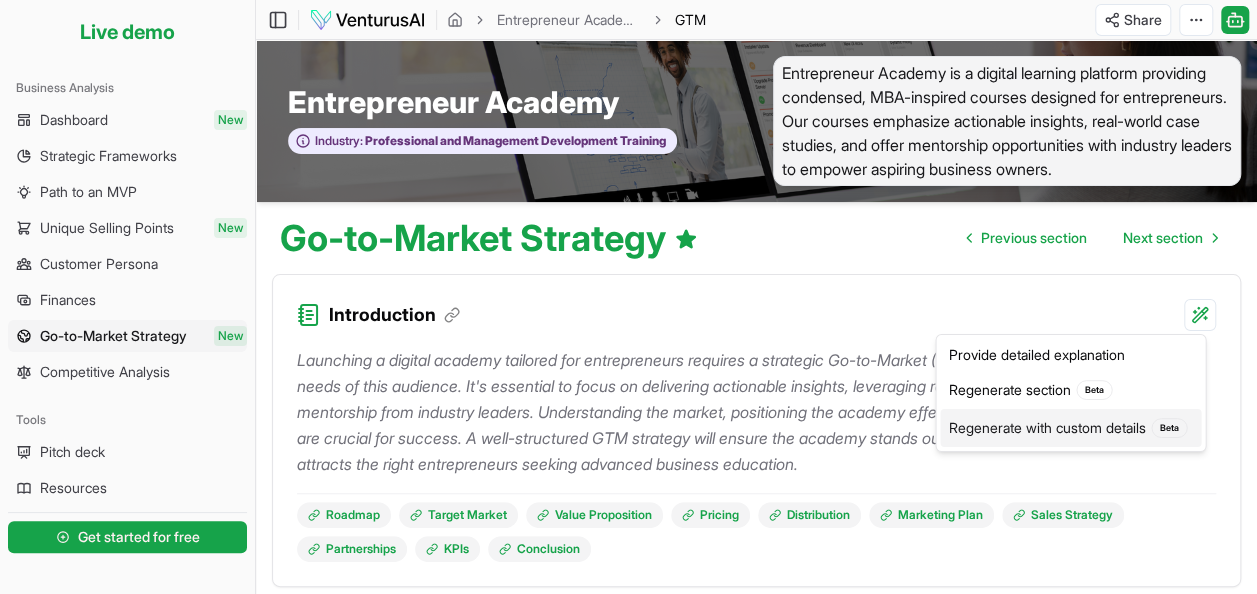 click on "Regenerate with custom details   Beta" at bounding box center (1070, 428) 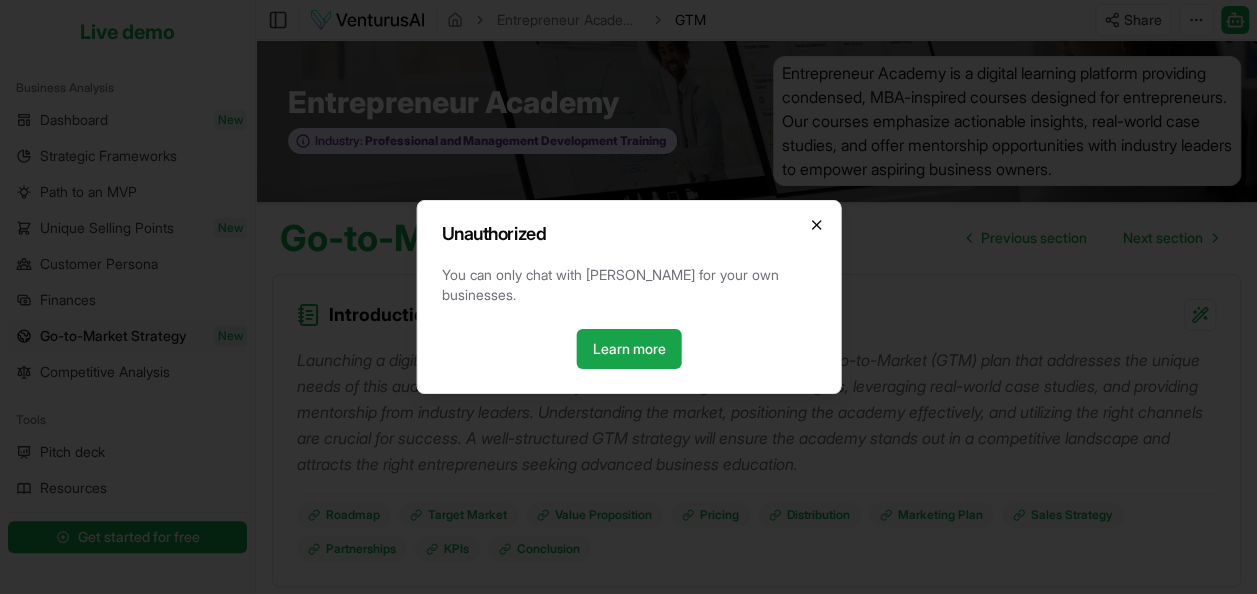 click 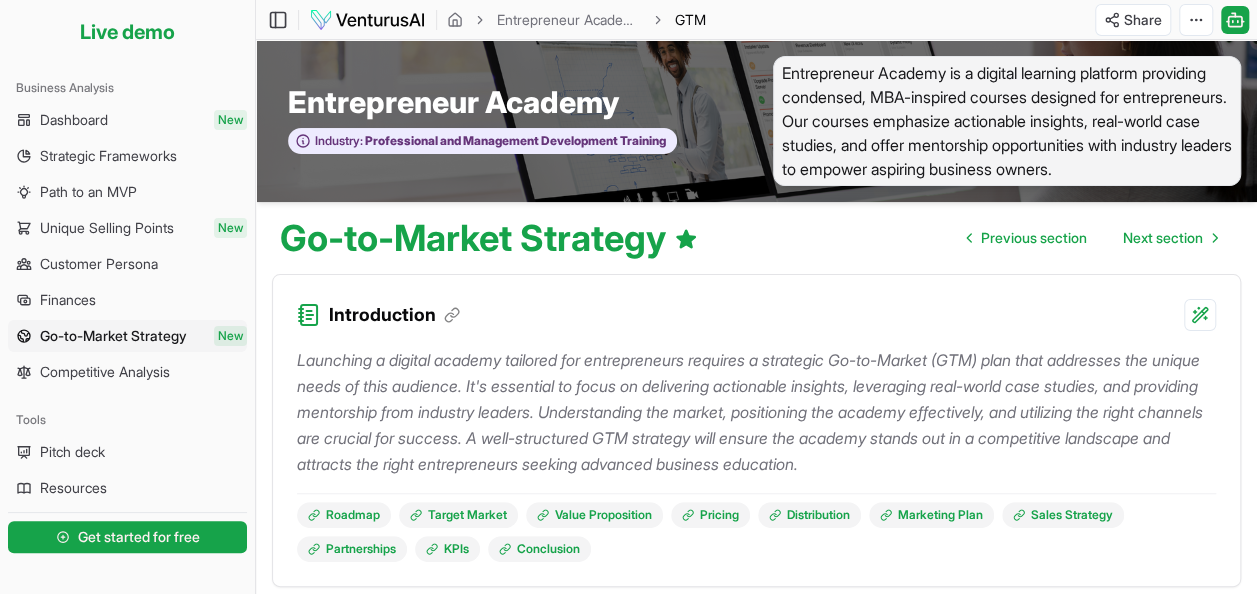click on "Go-to-Market Strategy" at bounding box center [113, 336] 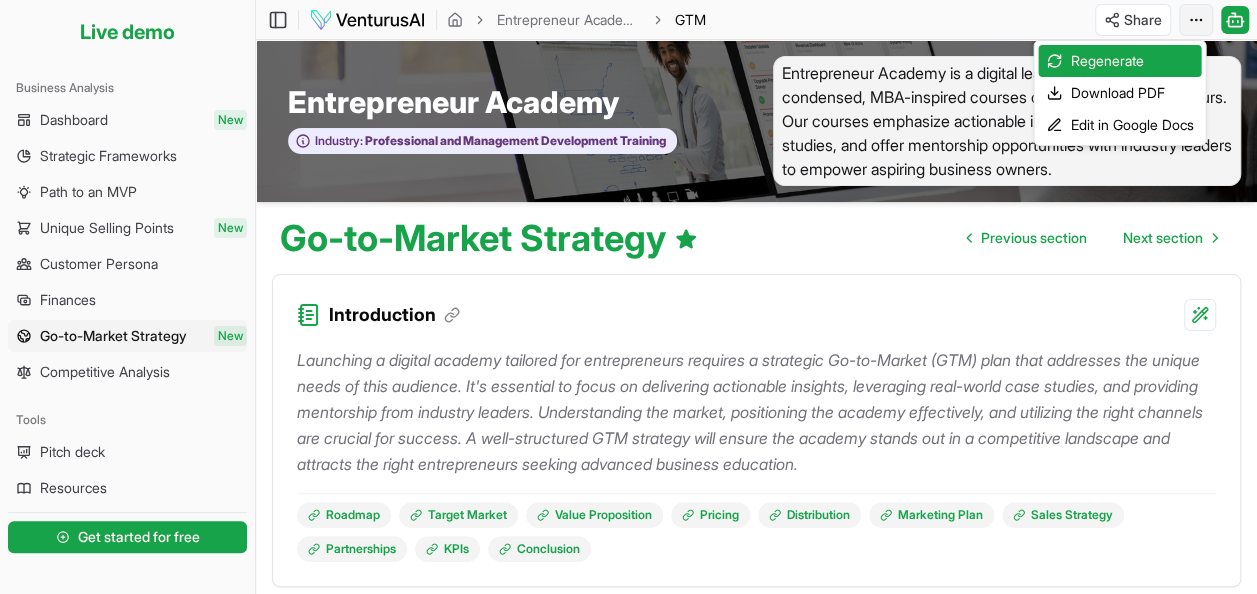 click on "We value your privacy We use cookies to enhance your browsing experience, serve personalized ads or content, and analyze our traffic. By clicking "Accept All", you consent to our use of cookies. Customize    Accept All Customize Consent Preferences   We use cookies to help you navigate efficiently and perform certain functions. You will find detailed information about all cookies under each consent category below. The cookies that are categorized as "Necessary" are stored on your browser as they are essential for enabling the basic functionalities of the site. ...  Show more Necessary Always Active Necessary cookies are required to enable the basic features of this site, such as providing secure log-in or adjusting your consent preferences. These cookies do not store any personally identifiable data. Cookie cookieyes-consent Duration 1 year Description Cookie __cf_bm Duration 1 hour Description This cookie, set by Cloudflare, is used to support Cloudflare Bot Management.  Cookie _cfuvid Duration session lidc" at bounding box center [628, 297] 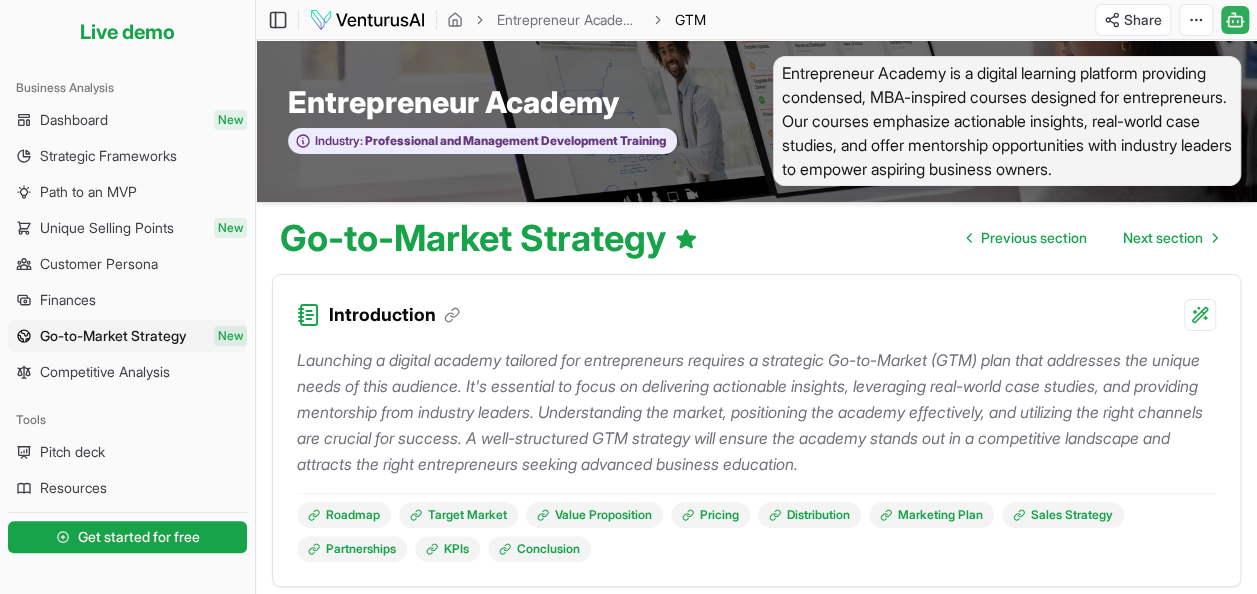 click on "Toggle Chat Sidebar" at bounding box center (1235, 20) 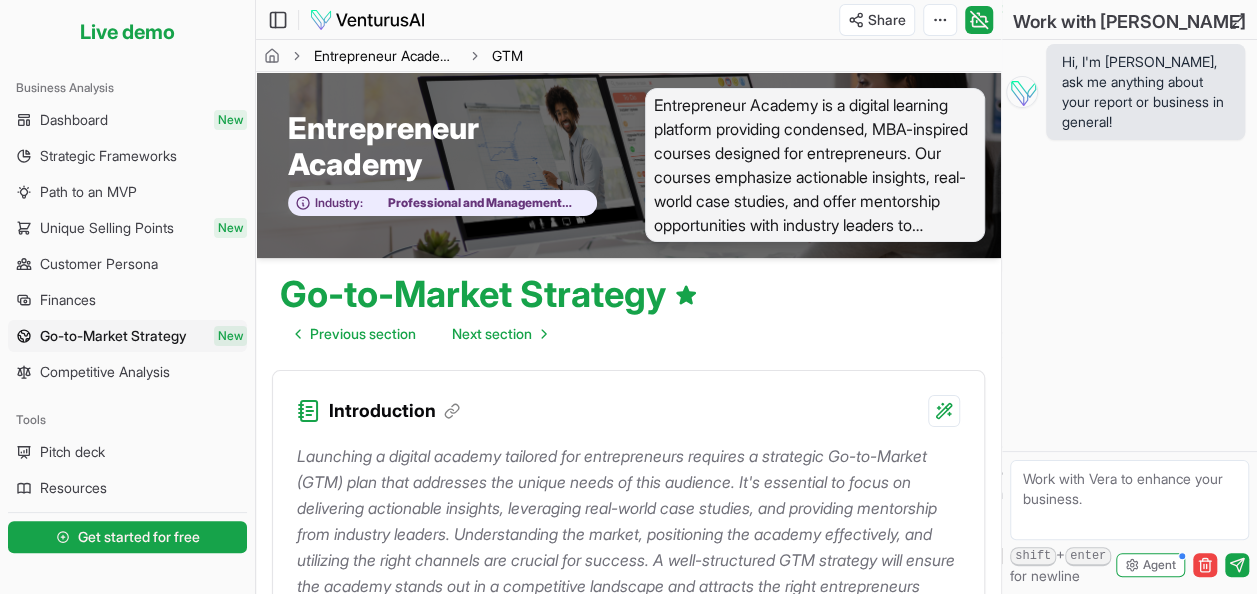 click on "Entrepreneur Academy" at bounding box center [386, 56] 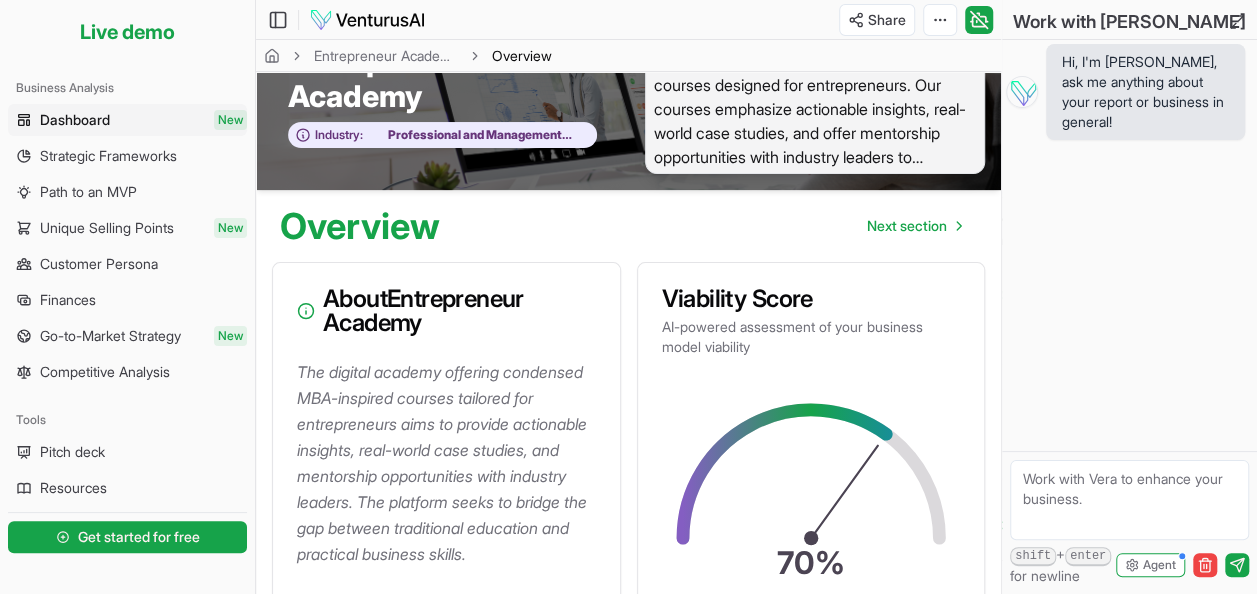 scroll, scrollTop: 100, scrollLeft: 0, axis: vertical 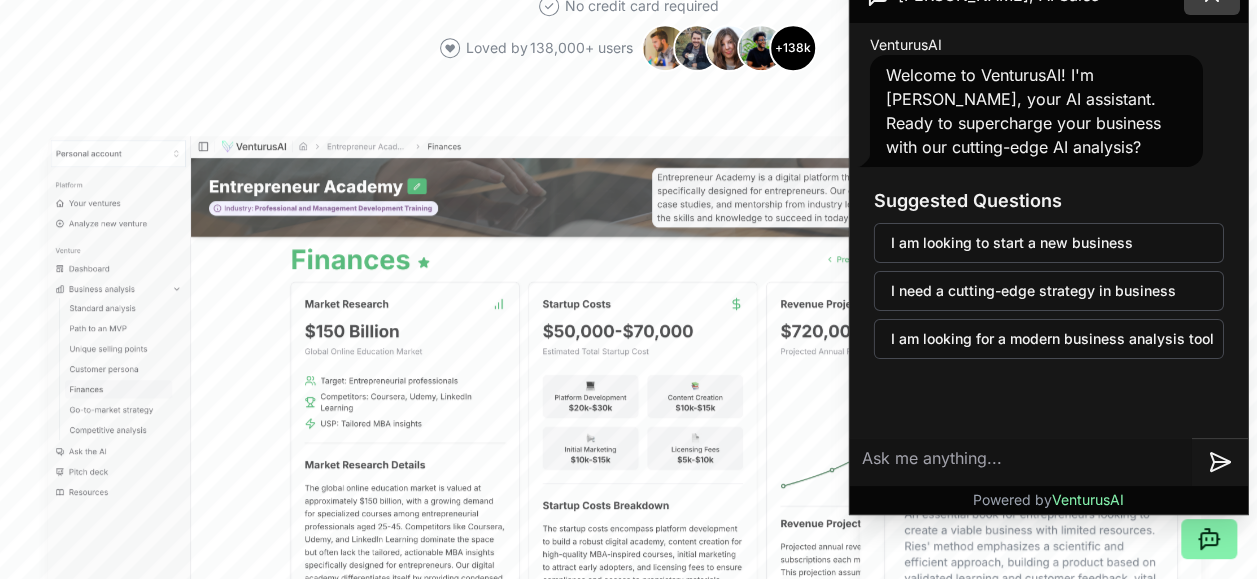 click 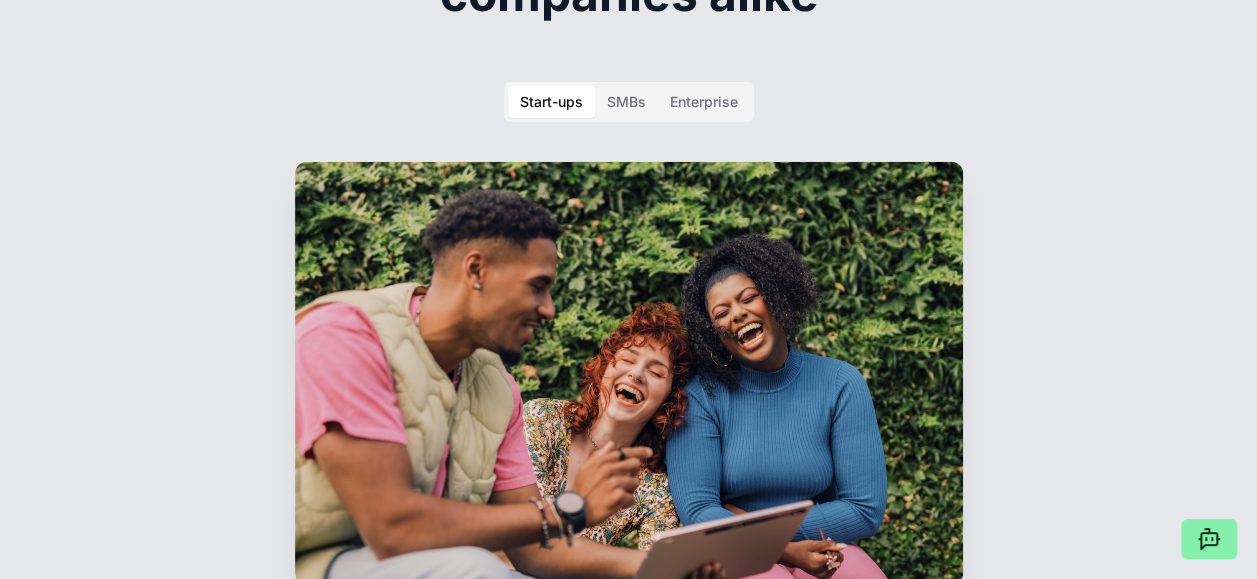 scroll, scrollTop: 2900, scrollLeft: 0, axis: vertical 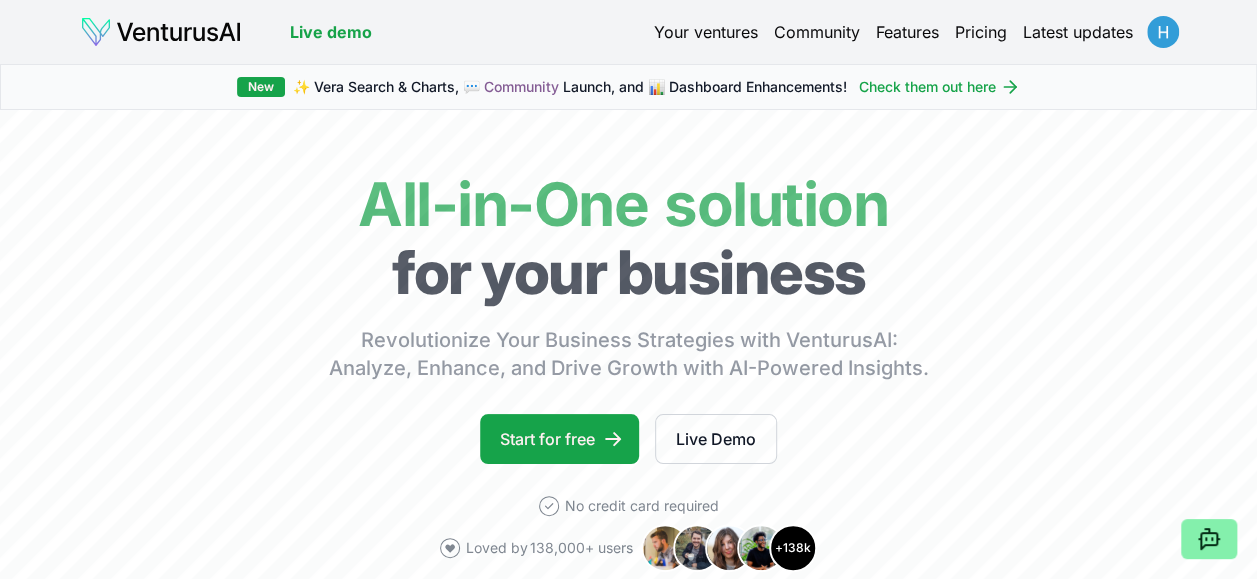 click on "We value your privacy We use cookies to enhance your browsing experience, serve personalized ads or content, and analyze our traffic. By clicking "Accept All", you consent to our use of cookies. Customize    Accept All Customize Consent Preferences   We use cookies to help you navigate efficiently and perform certain functions. You will find detailed information about all cookies under each consent category below. The cookies that are categorized as "Necessary" are stored on your browser as they are essential for enabling the basic functionalities of the site. ...  Show more Necessary Always Active Necessary cookies are required to enable the basic features of this site, such as providing secure log-in or adjusting your consent preferences. These cookies do not store any personally identifiable data. Cookie cookieyes-consent Duration 1 year Description Cookie __cf_bm Duration 1 hour Description This cookie, set by Cloudflare, is used to support Cloudflare Bot Management.  Cookie _cfuvid Duration session lidc" at bounding box center [628, 289] 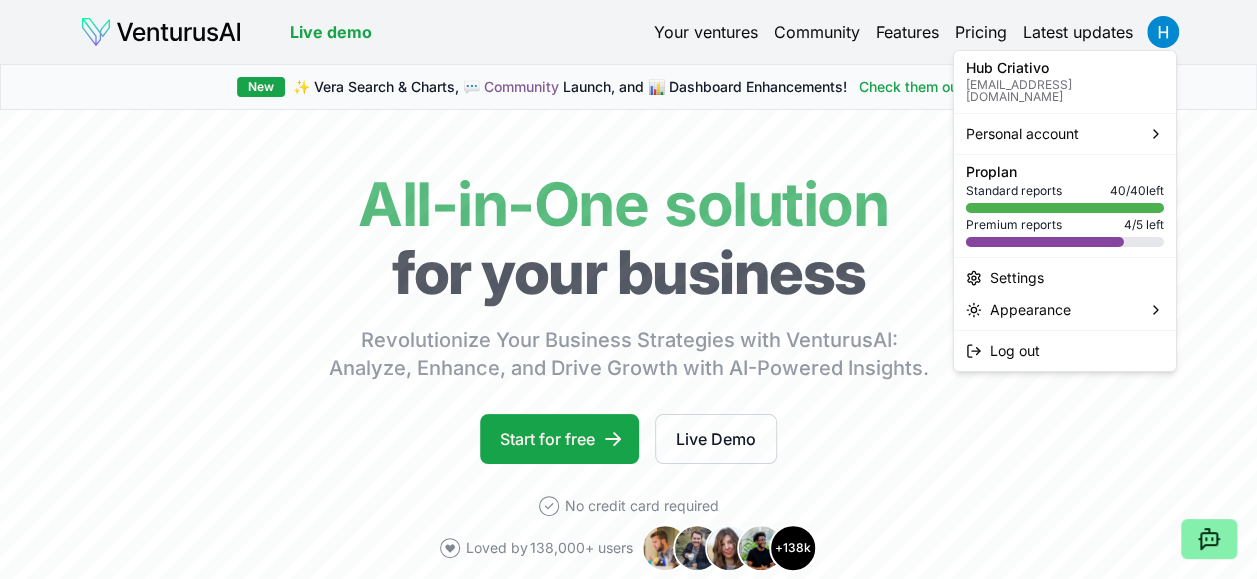 click on "We value your privacy We use cookies to enhance your browsing experience, serve personalized ads or content, and analyze our traffic. By clicking "Accept All", you consent to our use of cookies. Customize    Accept All Customize Consent Preferences   We use cookies to help you navigate efficiently and perform certain functions. You will find detailed information about all cookies under each consent category below. The cookies that are categorized as "Necessary" are stored on your browser as they are essential for enabling the basic functionalities of the site. ...  Show more Necessary Always Active Necessary cookies are required to enable the basic features of this site, such as providing secure log-in or adjusting your consent preferences. These cookies do not store any personally identifiable data. Cookie cookieyes-consent Duration 1 year Description Cookie __cf_bm Duration 1 hour Description This cookie, set by Cloudflare, is used to support Cloudflare Bot Management.  Cookie _cfuvid Duration session lidc" at bounding box center (628, 289) 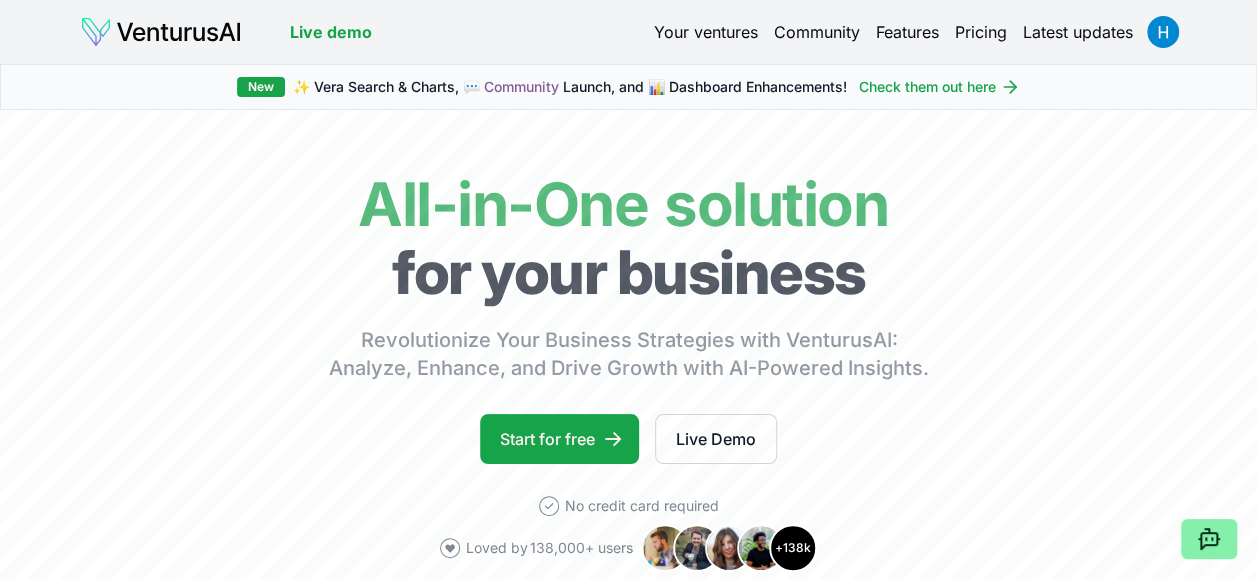 click on "Latest updates" at bounding box center (1078, 32) 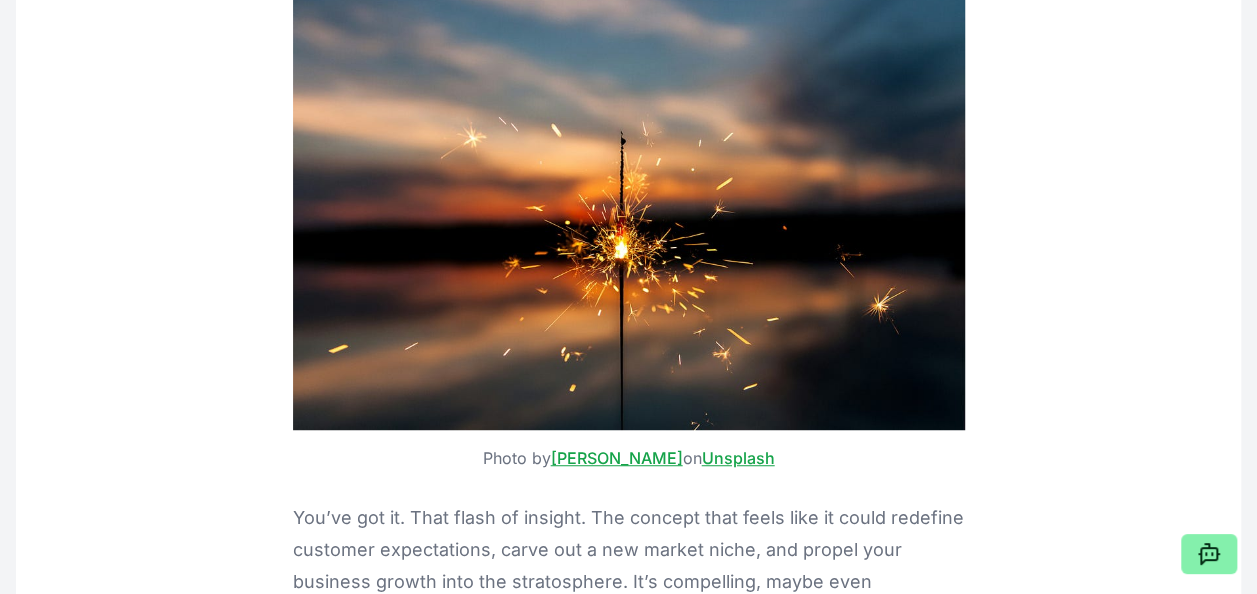 scroll, scrollTop: 100, scrollLeft: 0, axis: vertical 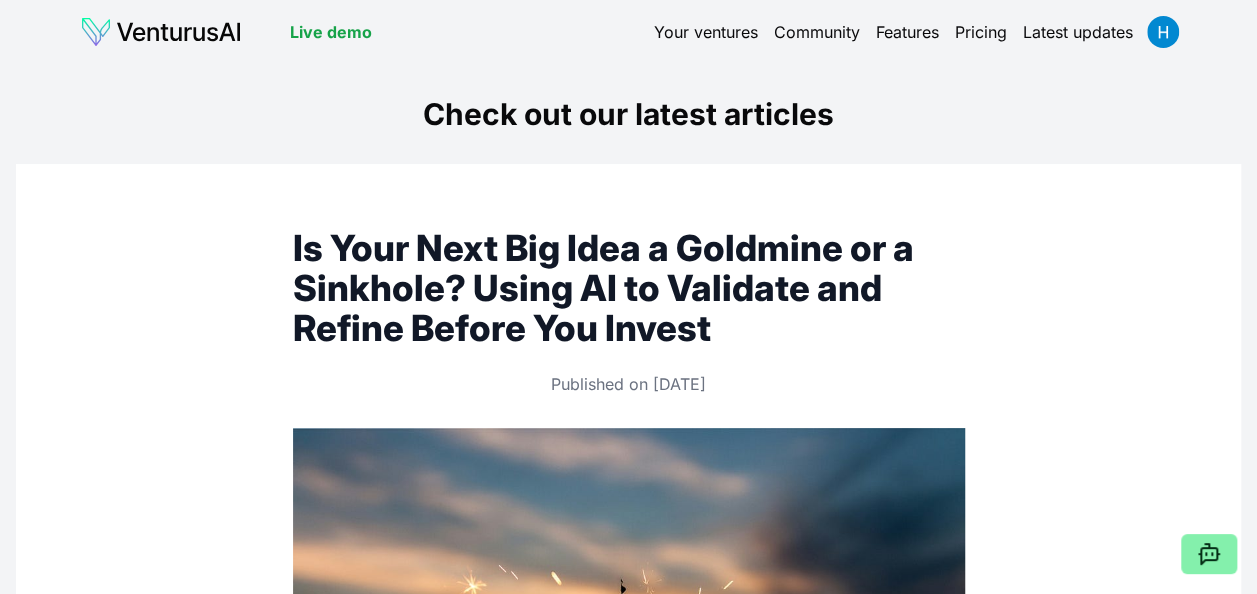 click on "Your ventures" at bounding box center [706, 32] 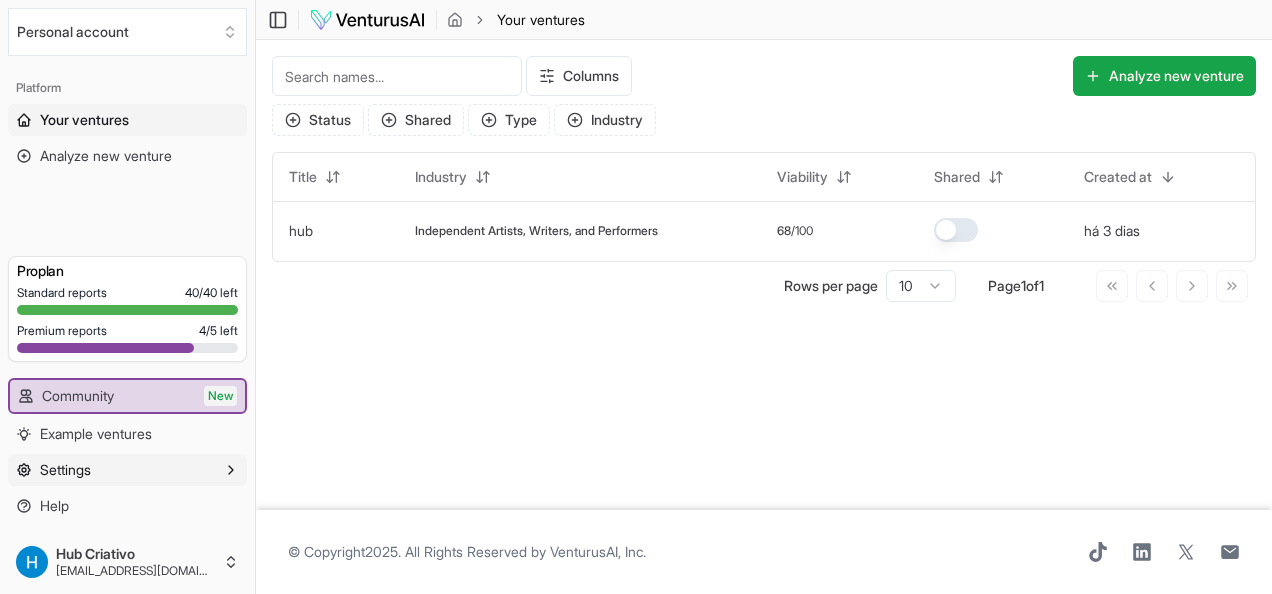 click on "Settings" at bounding box center (127, 470) 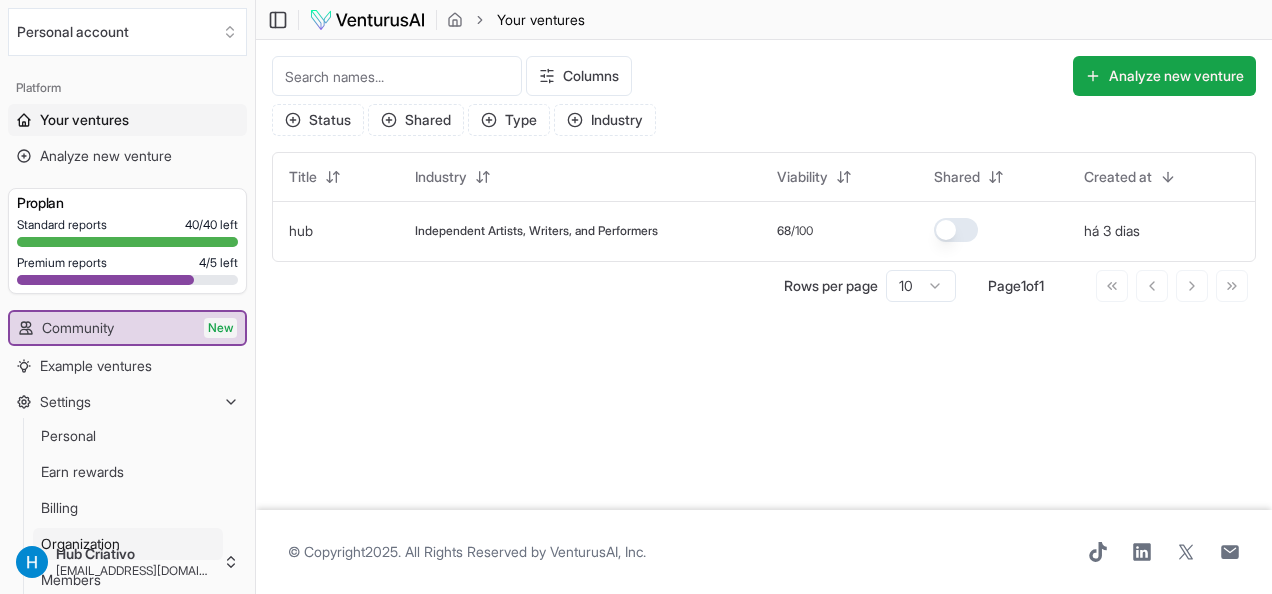 click on "Organization" at bounding box center [128, 544] 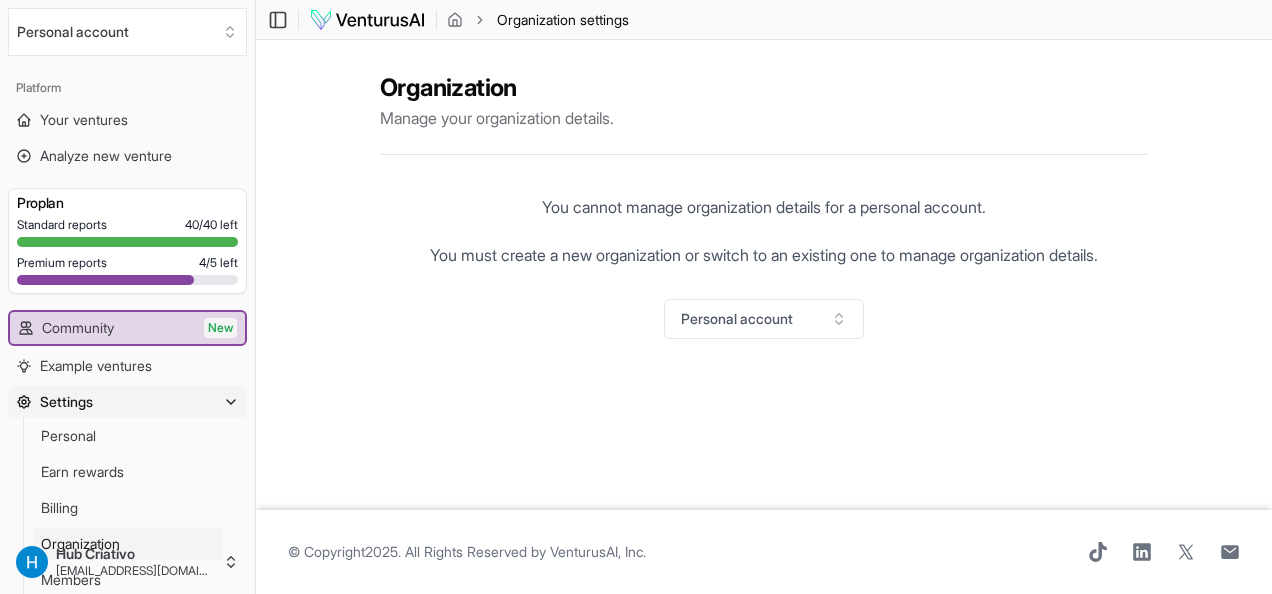 click on "Community New Example ventures Settings Personal Earn rewards Billing Organization Members Help" at bounding box center (127, 472) 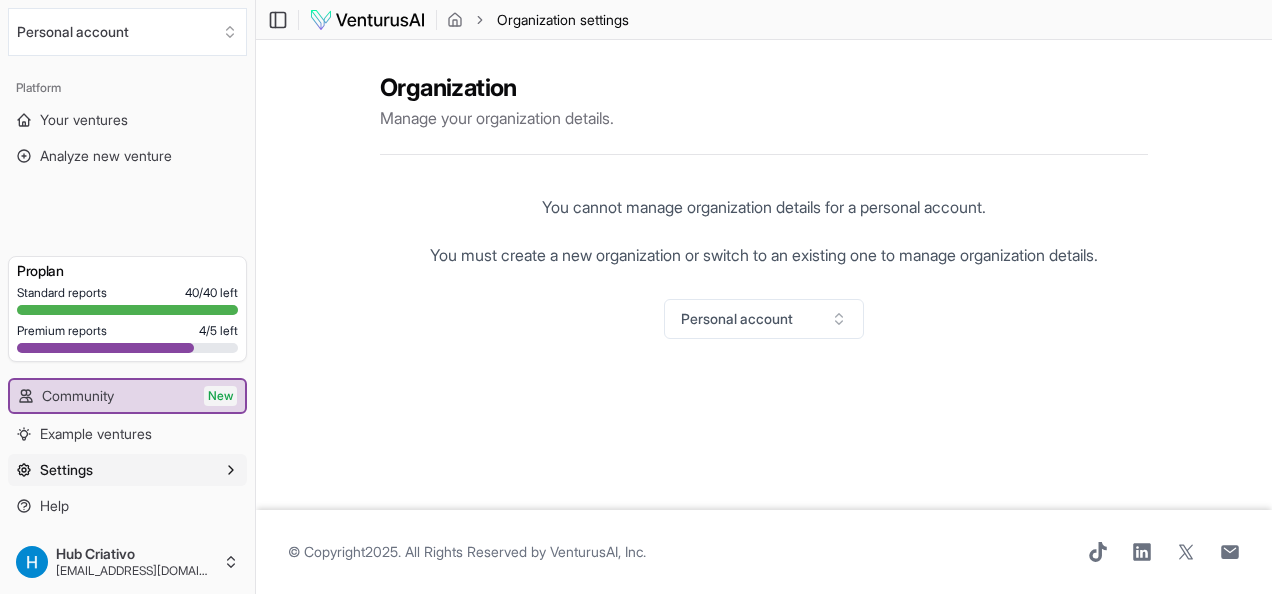 click on "Settings" at bounding box center [127, 470] 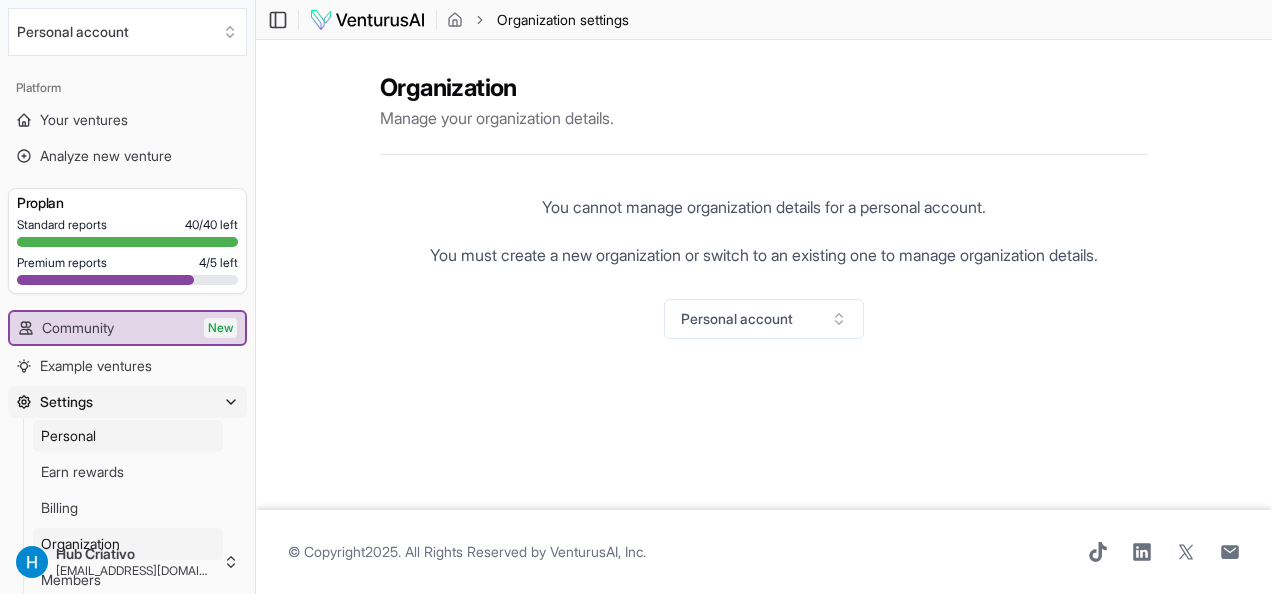 click on "Personal" at bounding box center (128, 436) 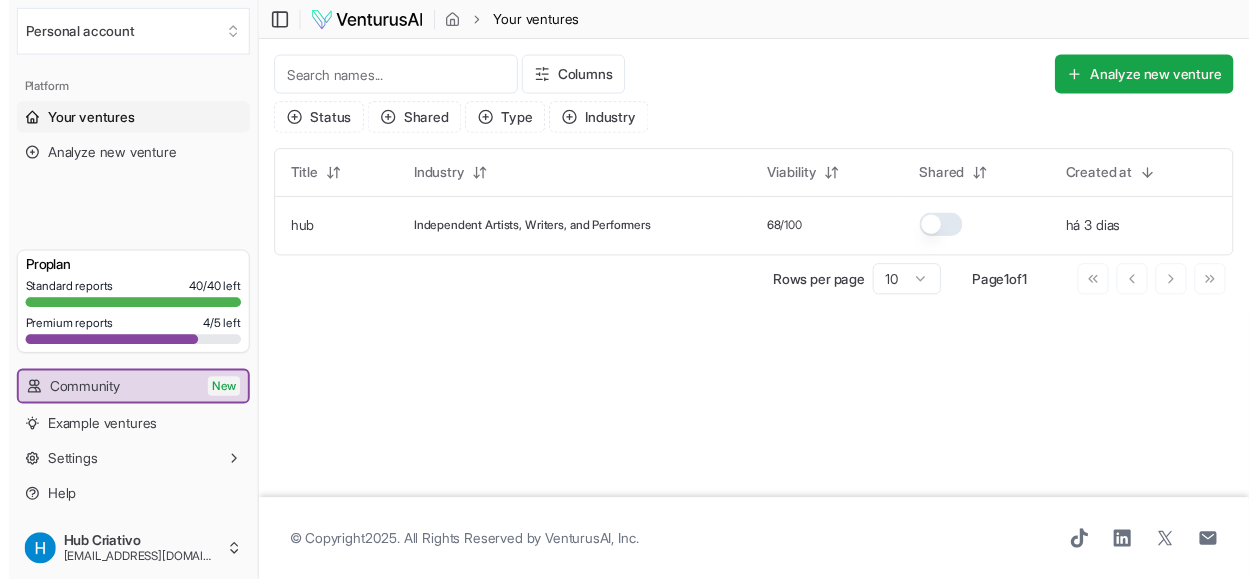 scroll, scrollTop: 0, scrollLeft: 0, axis: both 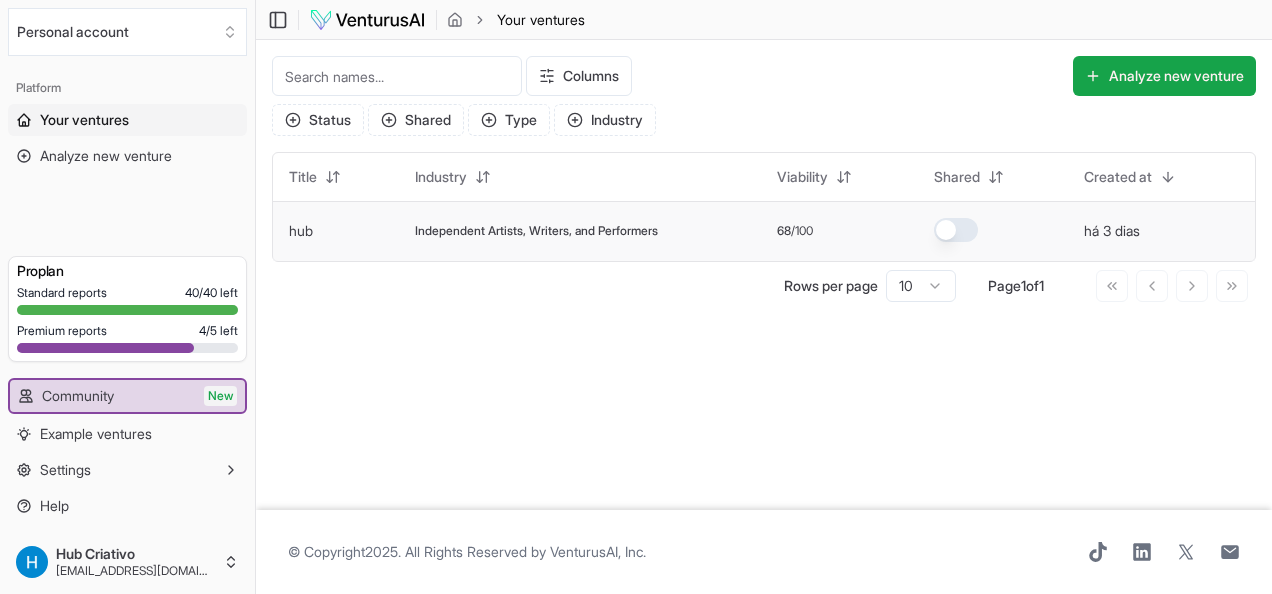 click on "68 /100" at bounding box center (839, 231) 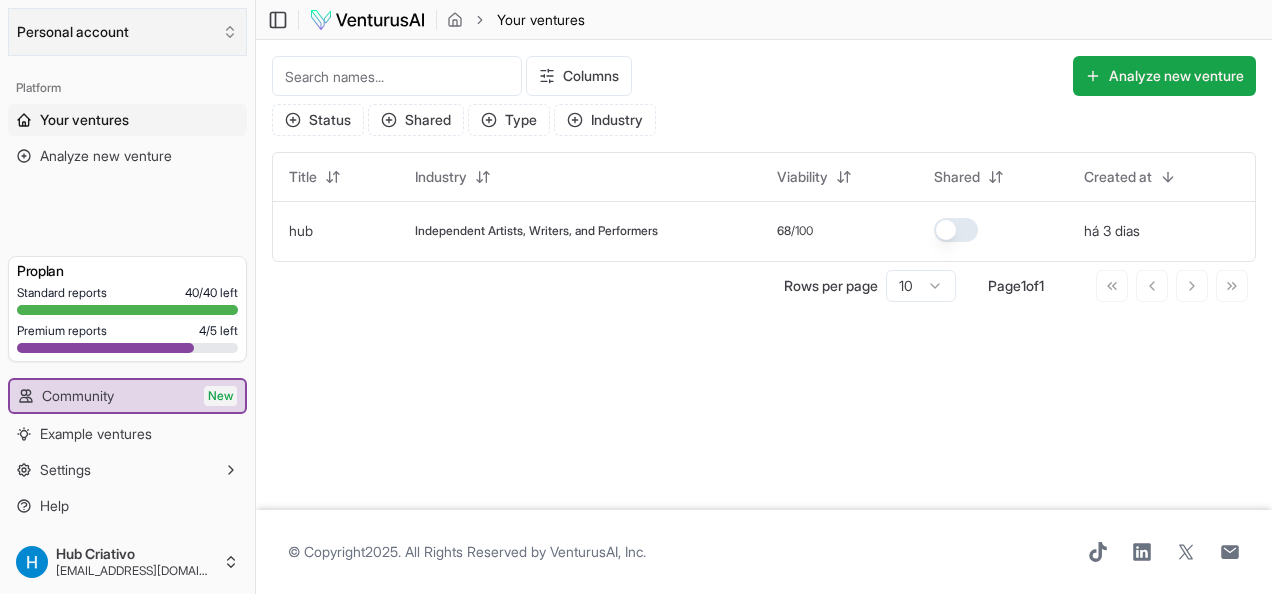 click on "Personal account" at bounding box center [127, 32] 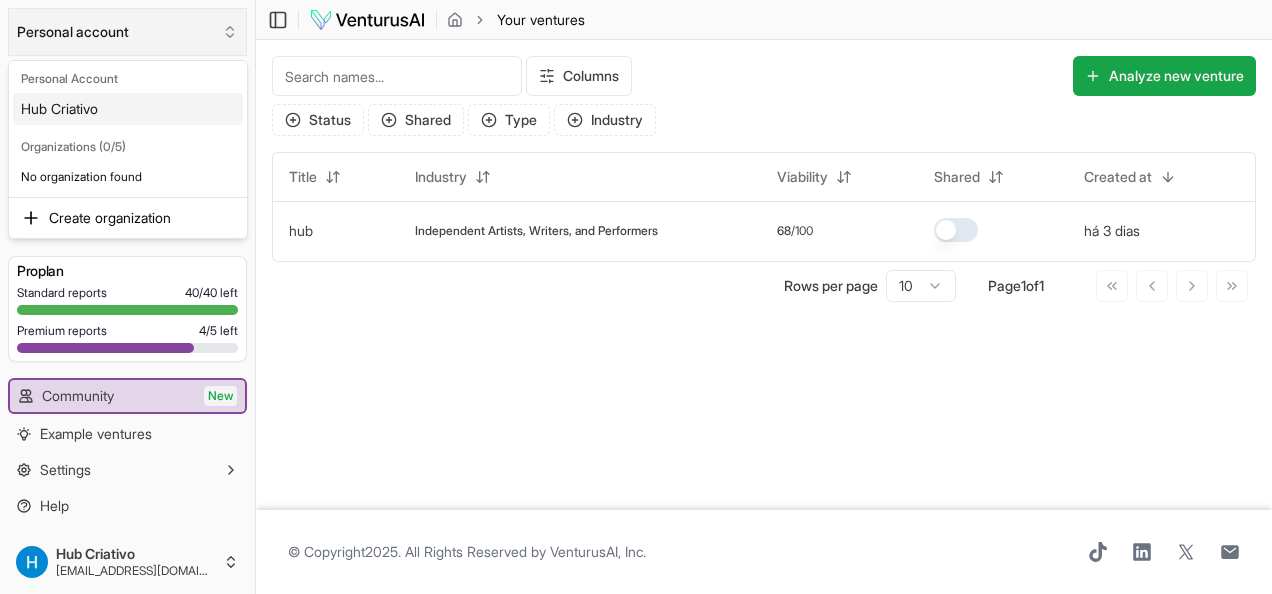 click on "We value your privacy We use cookies to enhance your browsing experience, serve personalized ads or content, and analyze our traffic. By clicking "Accept All", you consent to our use of cookies. Customize    Accept All Customize Consent Preferences   We use cookies to help you navigate efficiently and perform certain functions. You will find detailed information about all cookies under each consent category below. The cookies that are categorized as "Necessary" are stored on your browser as they are essential for enabling the basic functionalities of the site. ...  Show more Necessary Always Active Necessary cookies are required to enable the basic features of this site, such as providing secure log-in or adjusting your consent preferences. These cookies do not store any personally identifiable data. Cookie cookieyes-consent Duration 1 year Description Cookie __cf_bm Duration 1 hour Description This cookie, set by Cloudflare, is used to support Cloudflare Bot Management.  Cookie _cfuvid Duration session lidc" at bounding box center [636, 297] 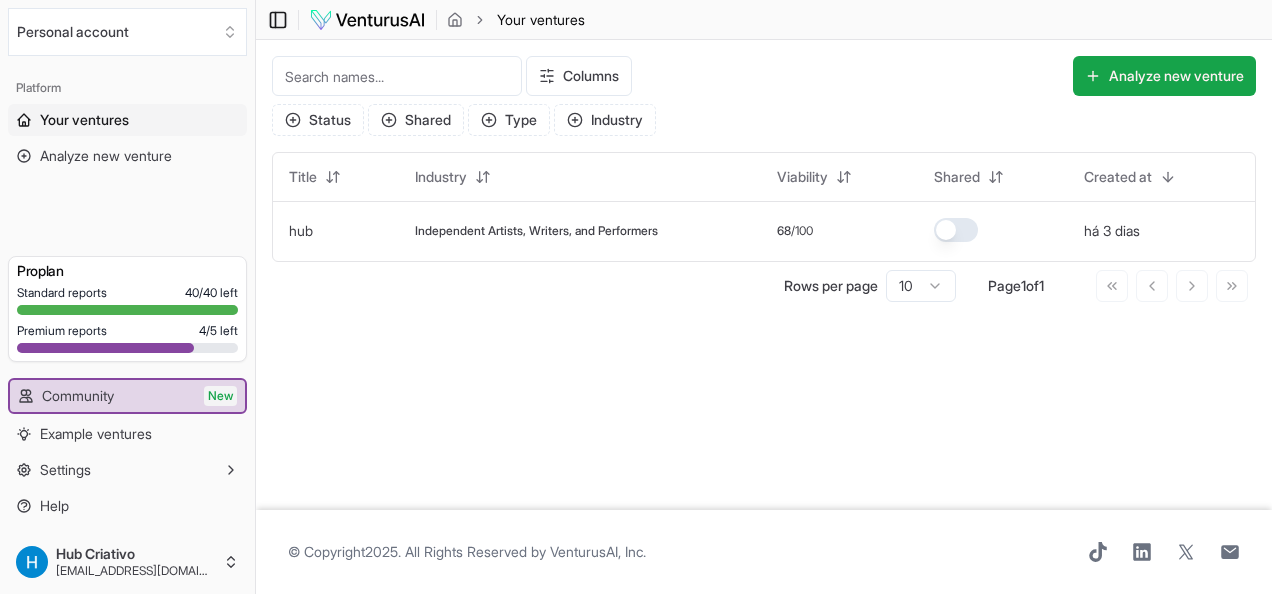 click 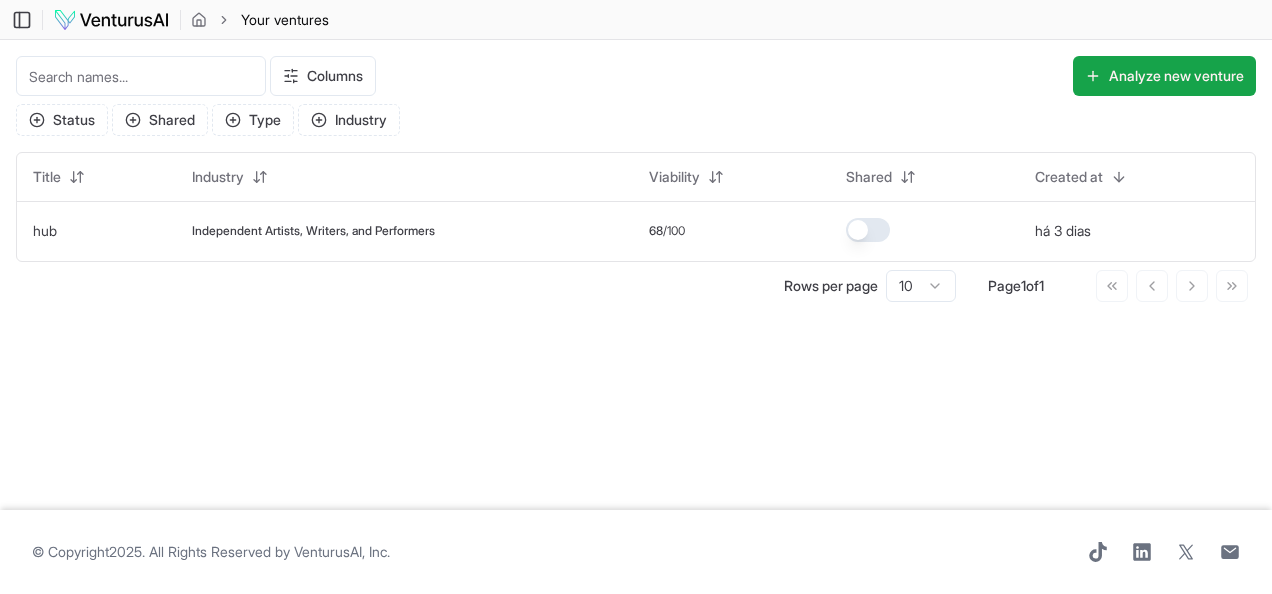 click at bounding box center (111, 20) 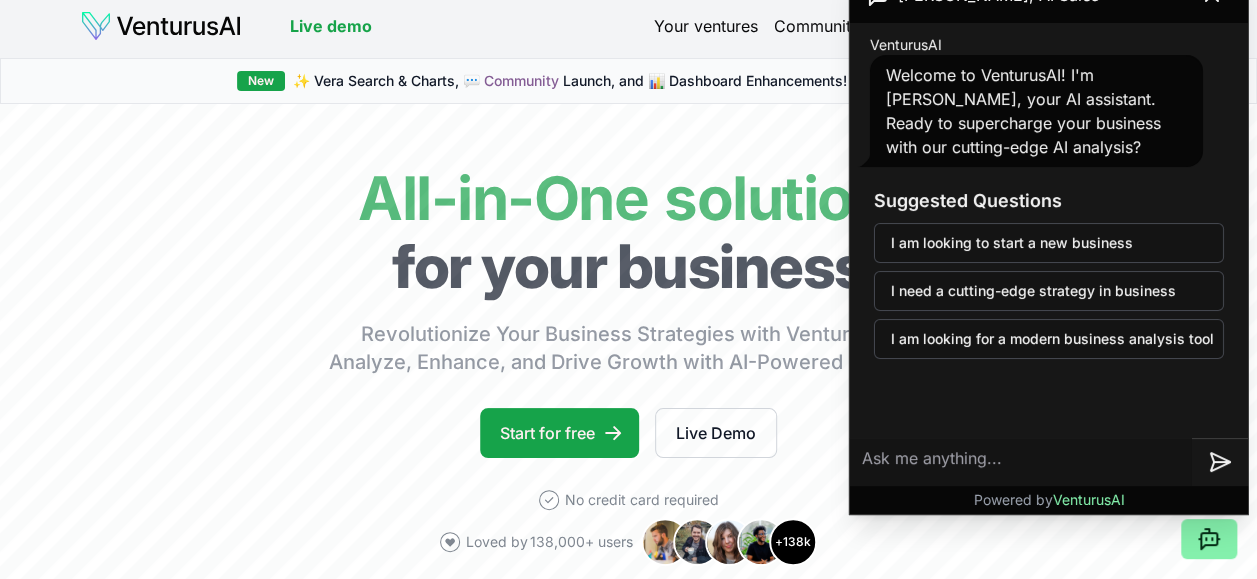 scroll, scrollTop: 0, scrollLeft: 0, axis: both 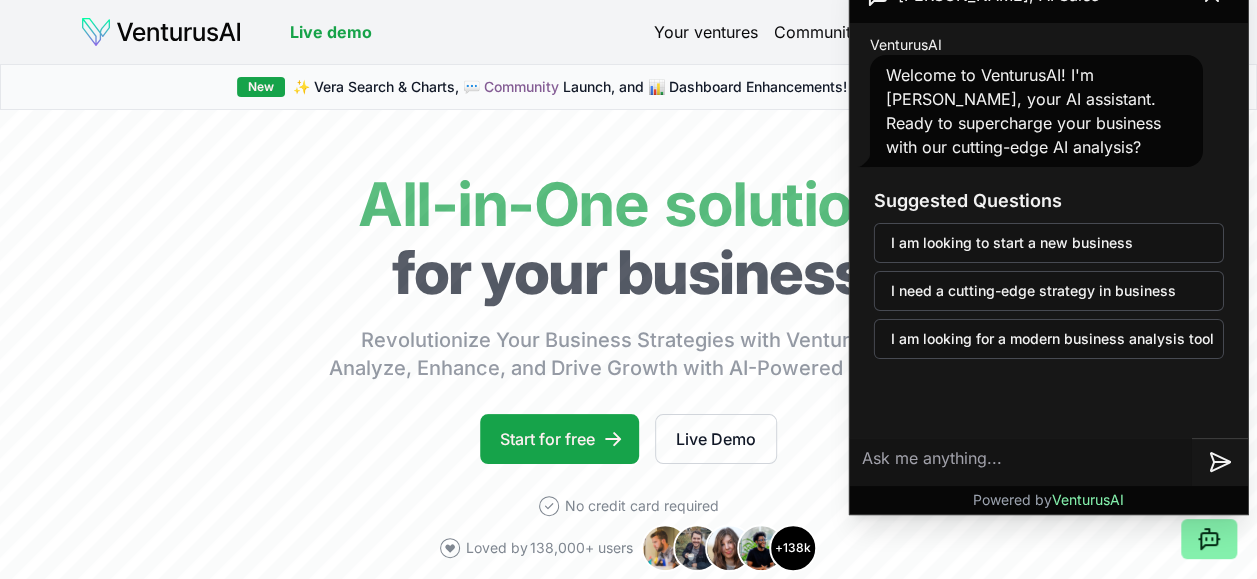 click on "Welcome to VenturusAI! I'm [PERSON_NAME], your AI assistant. Ready to supercharge your business with our cutting-edge AI analysis?" at bounding box center (1023, 111) 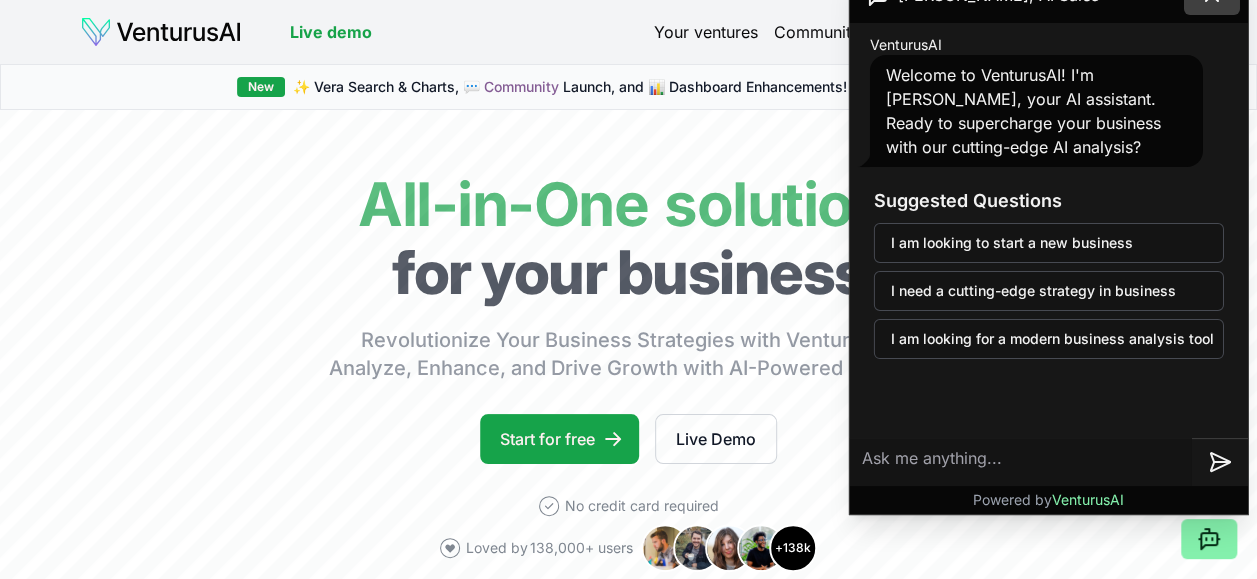 click 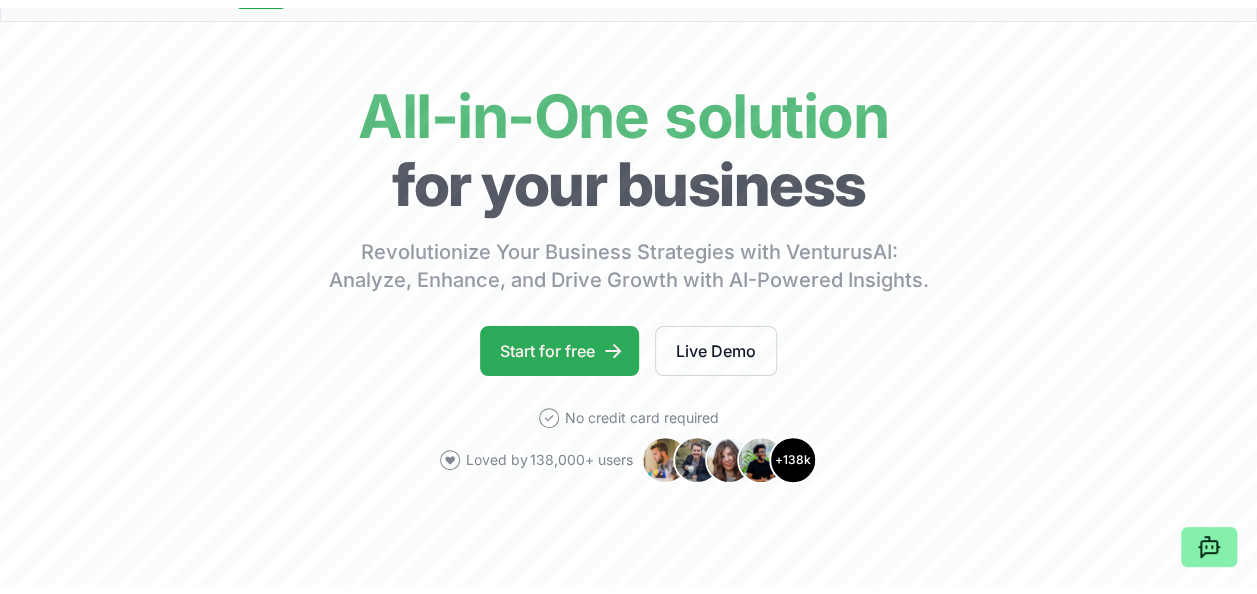 scroll, scrollTop: 0, scrollLeft: 0, axis: both 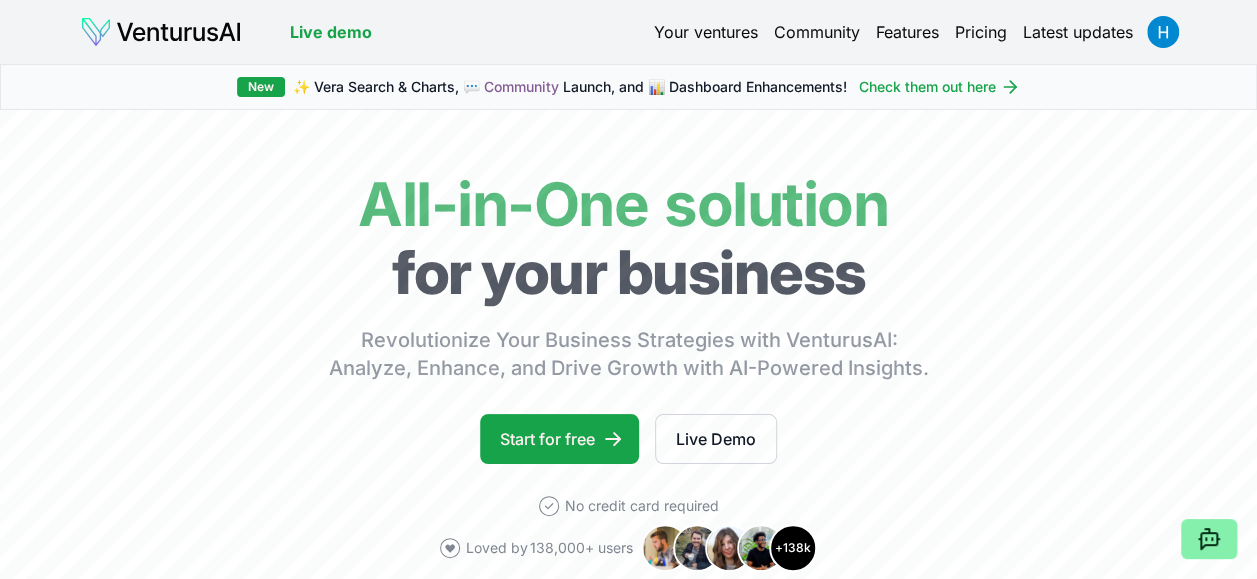 click on "Features" at bounding box center [907, 32] 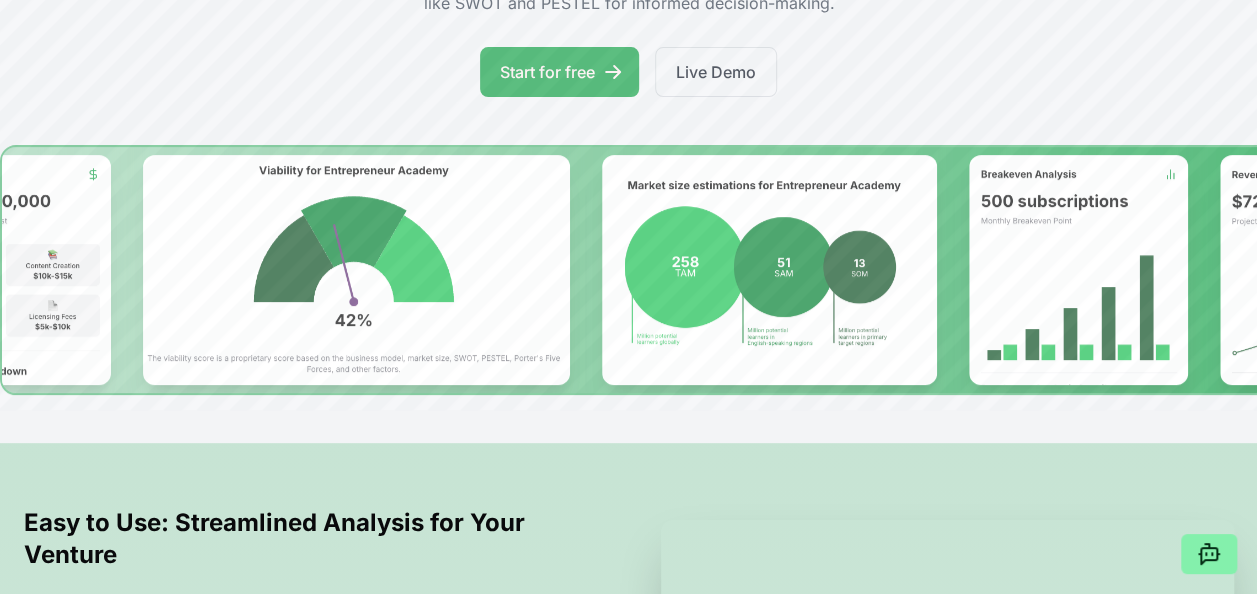 scroll, scrollTop: 0, scrollLeft: 0, axis: both 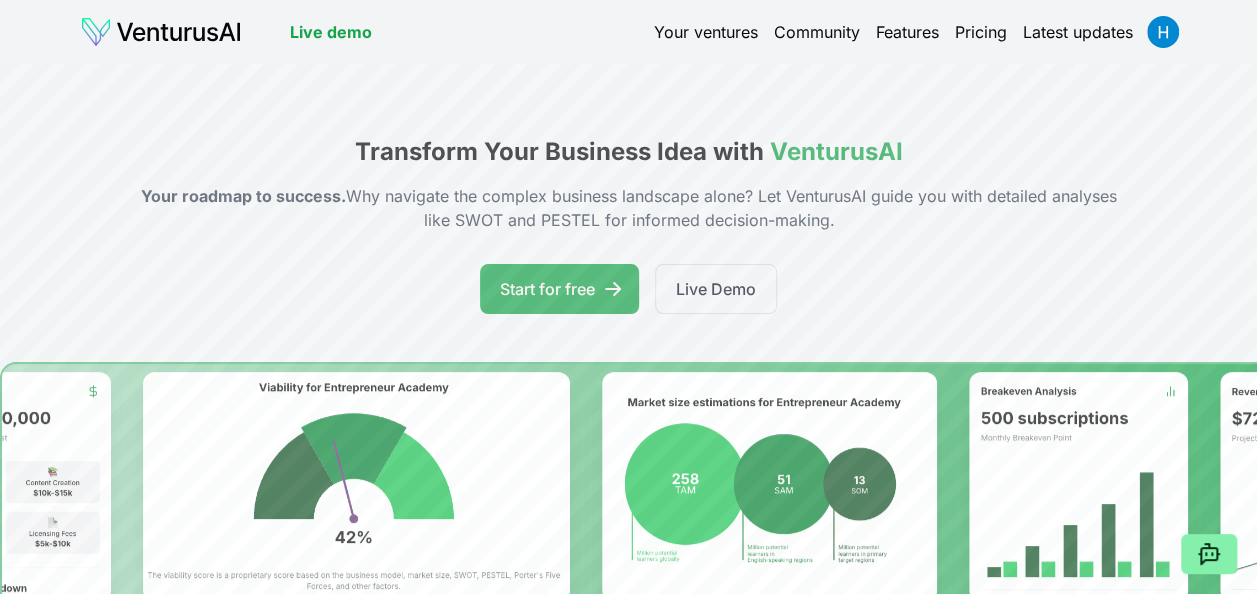click on "Your ventures" at bounding box center (706, 32) 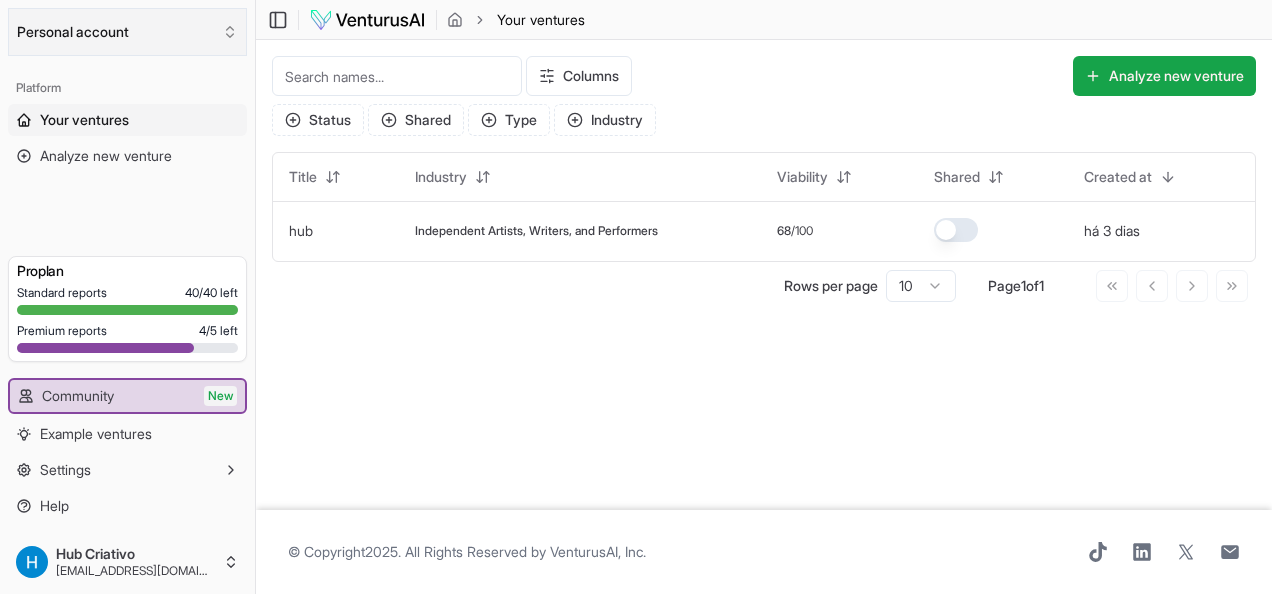 click on "Personal account" at bounding box center (127, 32) 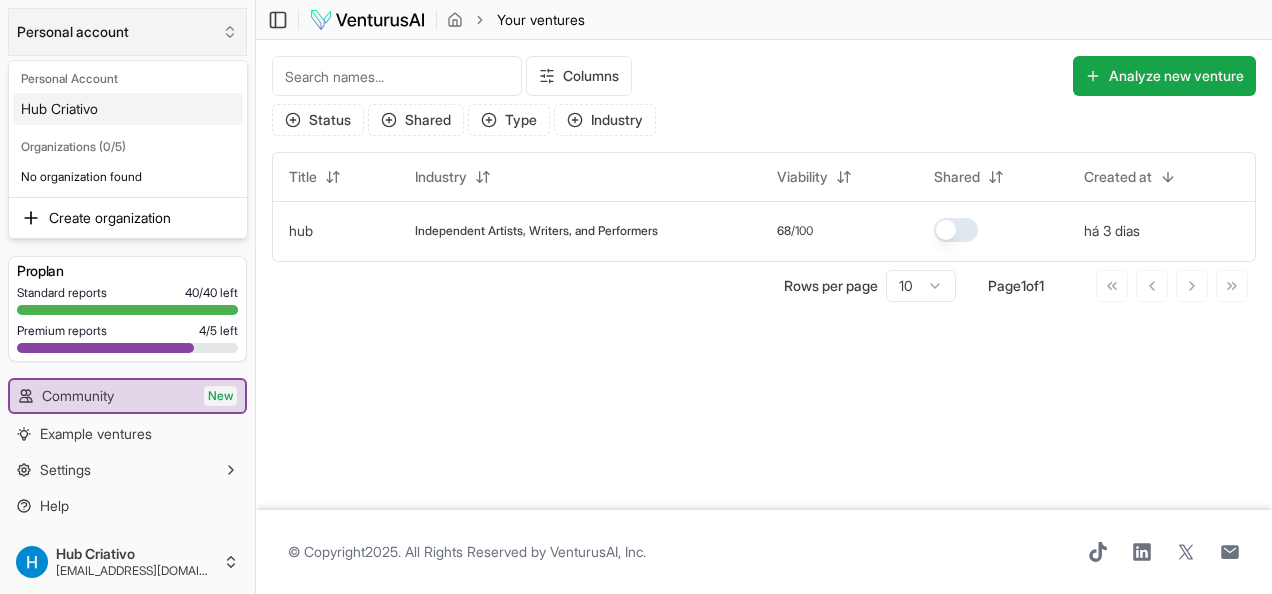 click on "We value your privacy We use cookies to enhance your browsing experience, serve personalized ads or content, and analyze our traffic. By clicking "Accept All", you consent to our use of cookies. Customize    Accept All Customize Consent Preferences   We use cookies to help you navigate efficiently and perform certain functions. You will find detailed information about all cookies under each consent category below. The cookies that are categorized as "Necessary" are stored on your browser as they are essential for enabling the basic functionalities of the site. ...  Show more Necessary Always Active Necessary cookies are required to enable the basic features of this site, such as providing secure log-in or adjusting your consent preferences. These cookies do not store any personally identifiable data. Cookie cookieyes-consent Duration 1 year Description Cookie __cf_bm Duration 1 hour Description This cookie, set by Cloudflare, is used to support Cloudflare Bot Management.  Cookie _cfuvid Duration session lidc" at bounding box center [636, 297] 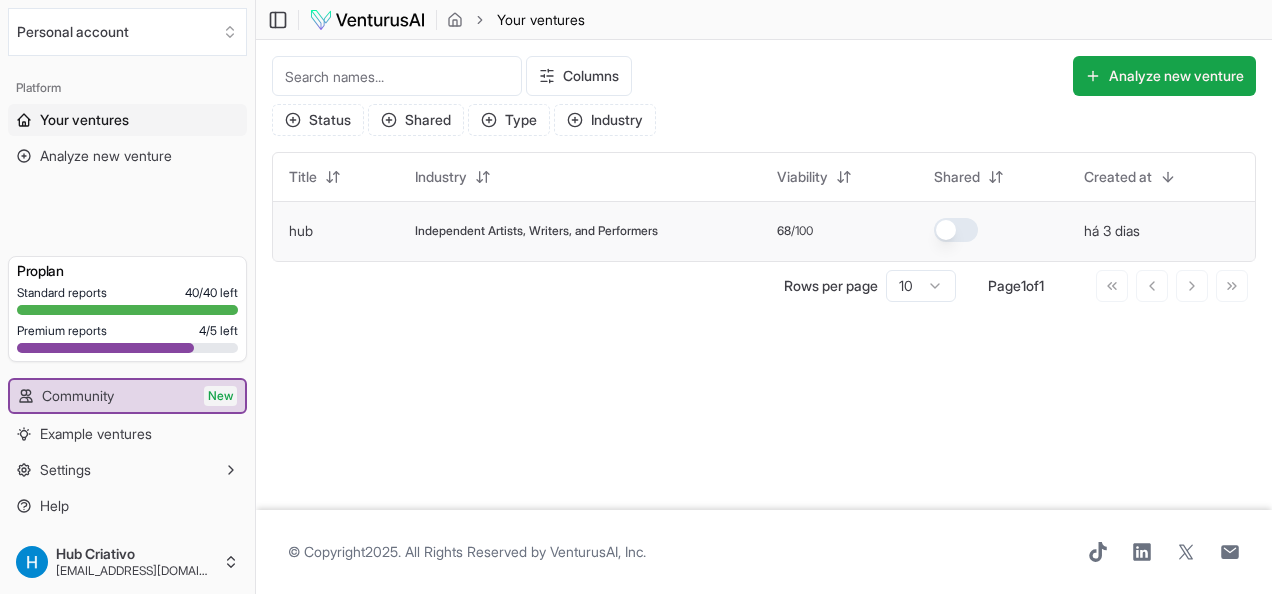 click on "Independent Artists, Writers, and Performers" at bounding box center (536, 231) 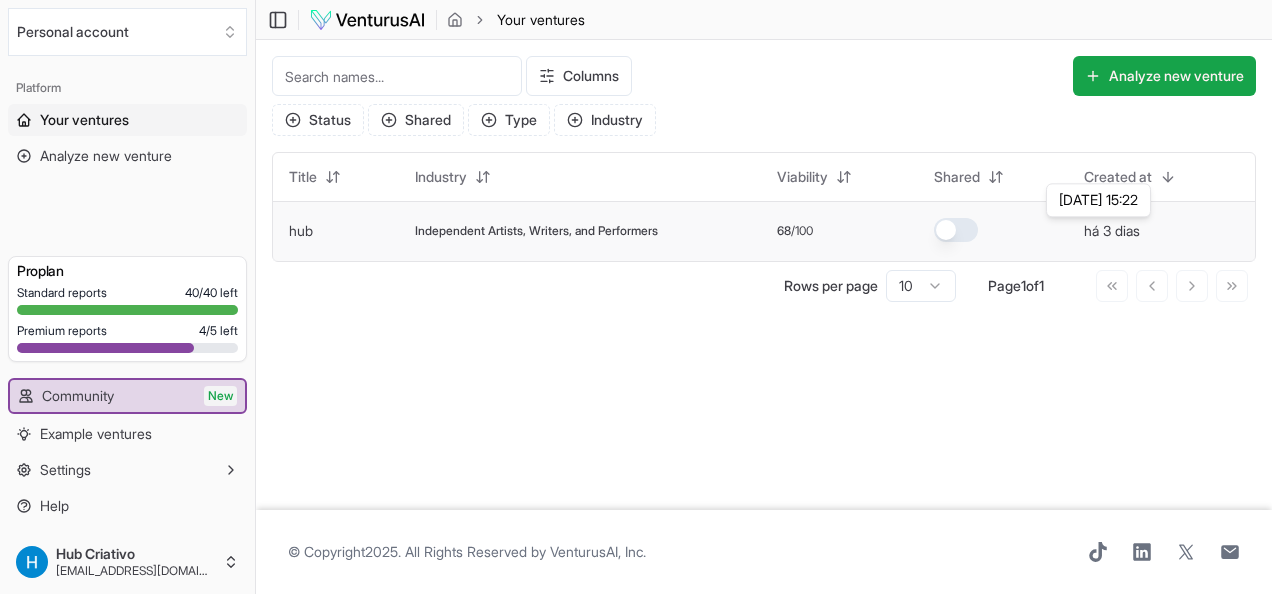 click on "há 3 dias" at bounding box center (1112, 231) 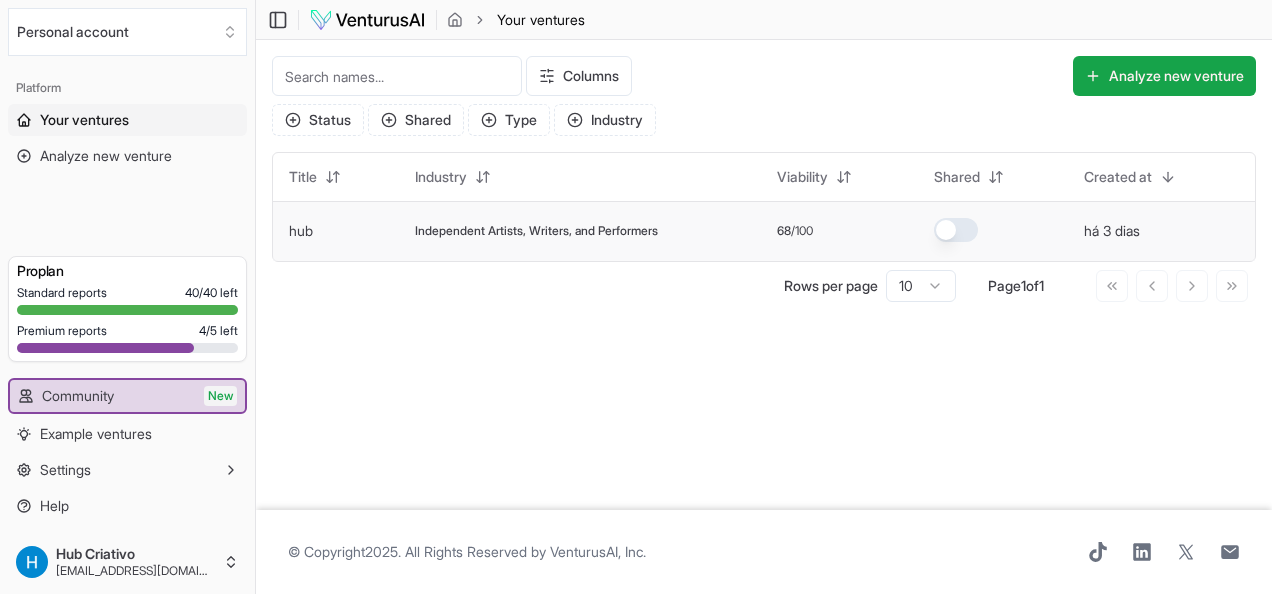 click on "hub" at bounding box center [336, 231] 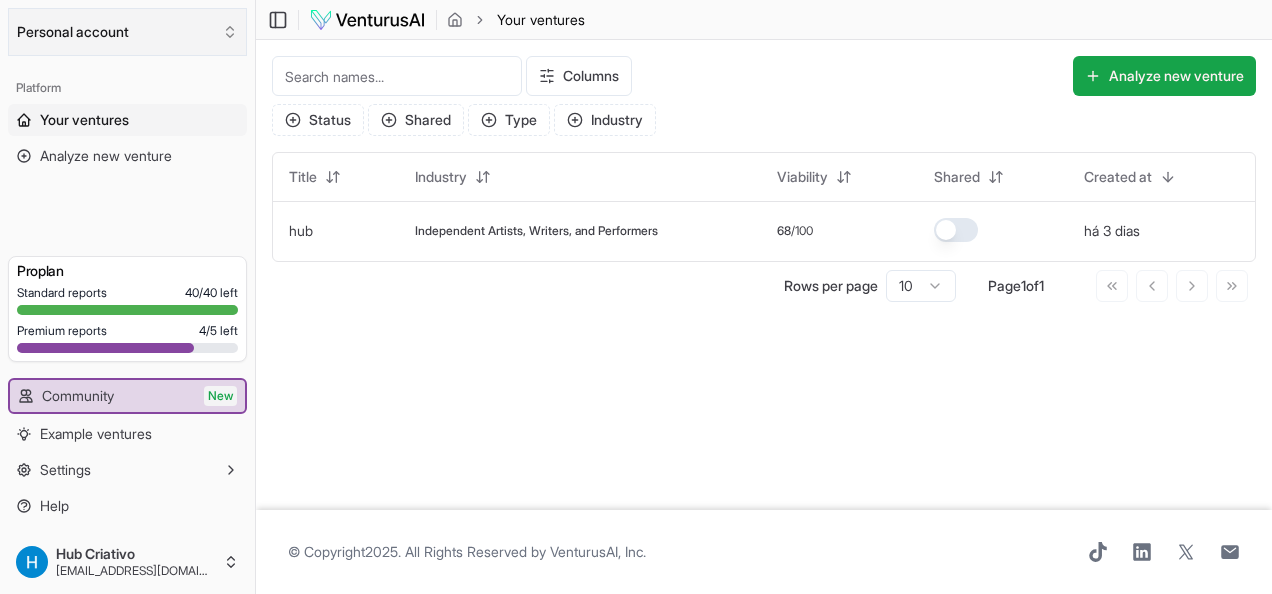 click on "Personal account" at bounding box center (127, 32) 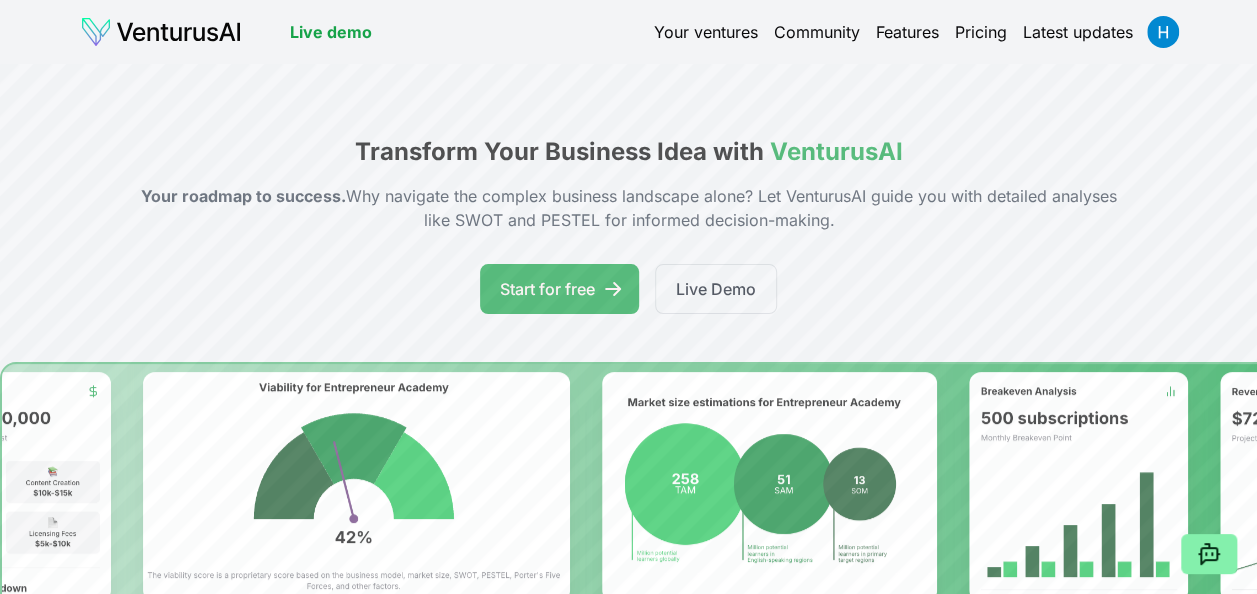 click on "Live demo" at bounding box center (331, 32) 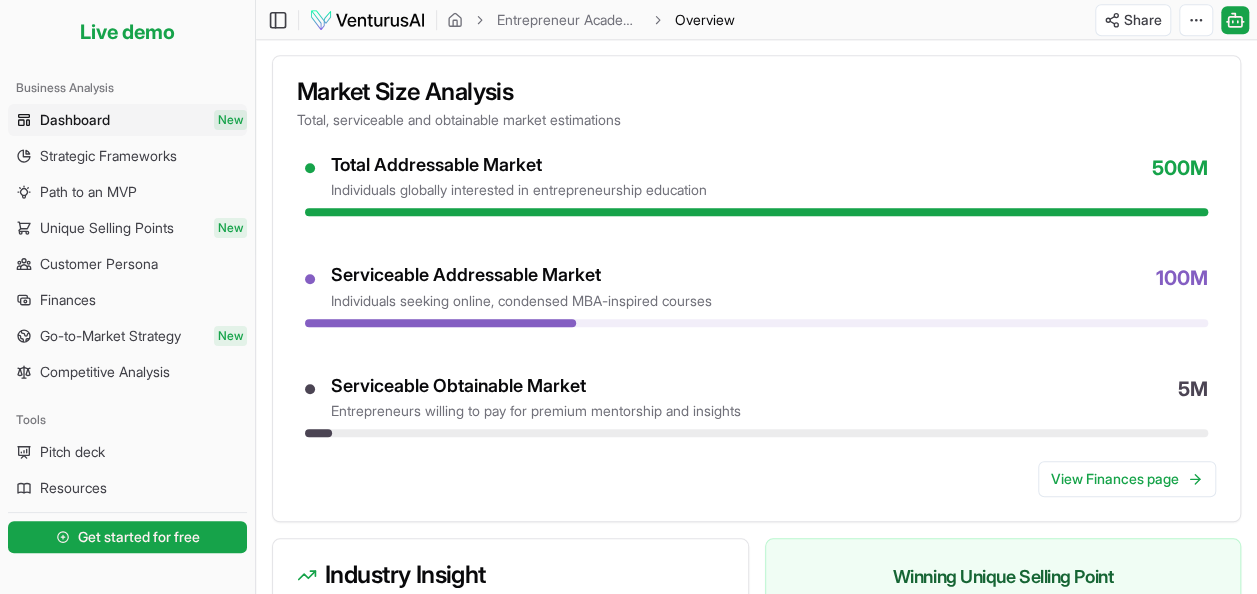 scroll, scrollTop: 700, scrollLeft: 0, axis: vertical 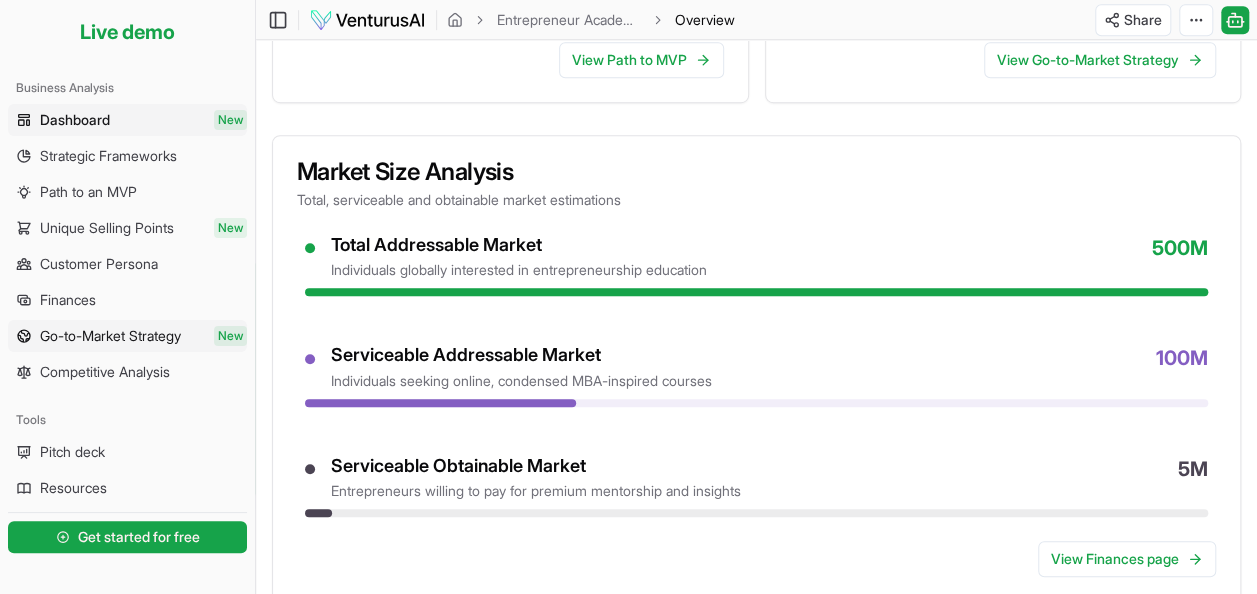 click on "Go-to-Market Strategy" at bounding box center (110, 336) 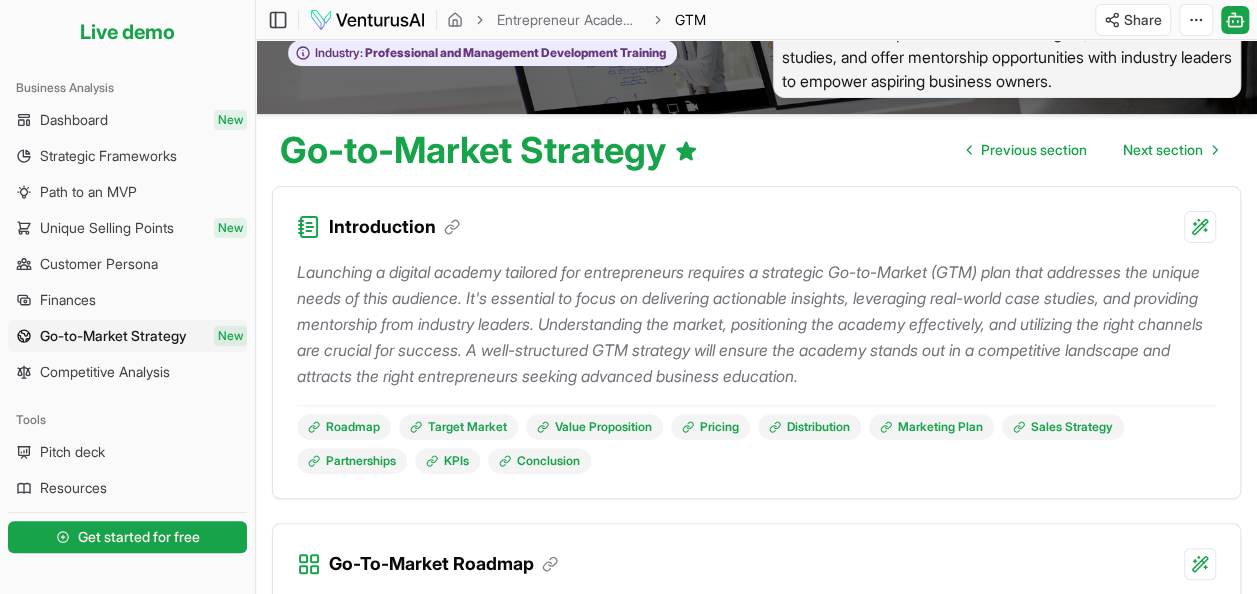 scroll, scrollTop: 200, scrollLeft: 0, axis: vertical 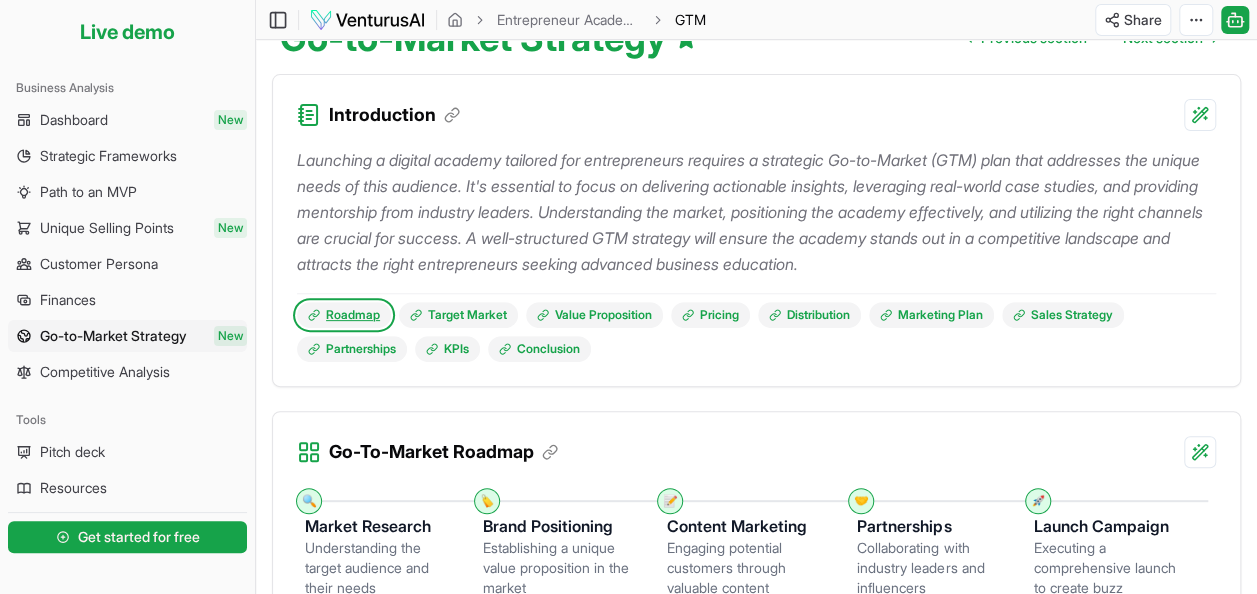 click on "Roadmap" at bounding box center [344, 315] 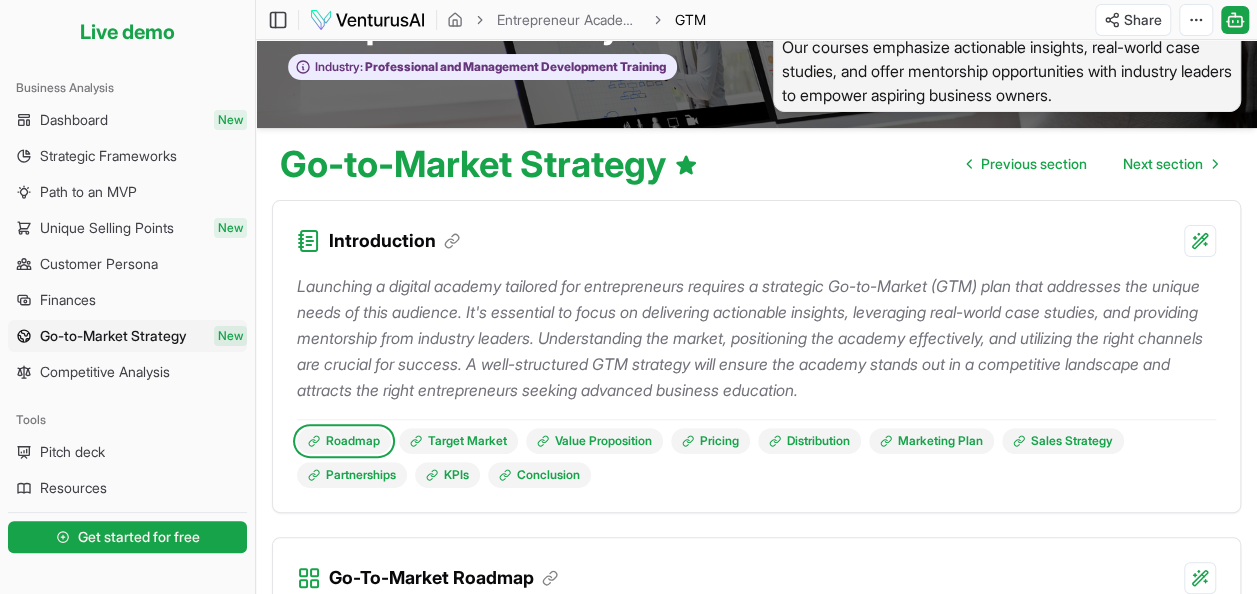 scroll, scrollTop: 0, scrollLeft: 0, axis: both 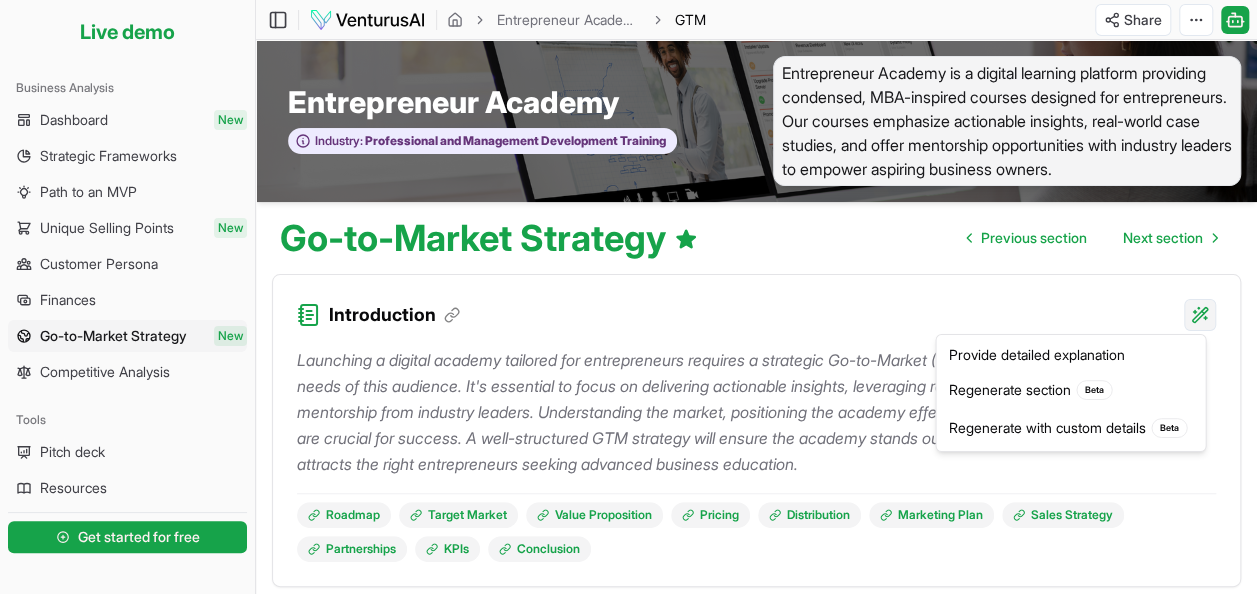 click on "We value your privacy We use cookies to enhance your browsing experience, serve personalized ads or content, and analyze our traffic. By clicking "Accept All", you consent to our use of cookies. Customize    Accept All Customize Consent Preferences   We use cookies to help you navigate efficiently and perform certain functions. You will find detailed information about all cookies under each consent category below. The cookies that are categorized as "Necessary" are stored on your browser as they are essential for enabling the basic functionalities of the site. ...  Show more Necessary Always Active Necessary cookies are required to enable the basic features of this site, such as providing secure log-in or adjusting your consent preferences. These cookies do not store any personally identifiable data. Cookie cookieyes-consent Duration 1 year Description Cookie __cf_bm Duration 1 hour Description This cookie, set by Cloudflare, is used to support Cloudflare Bot Management.  Cookie _cfuvid Duration session lidc" at bounding box center [628, 297] 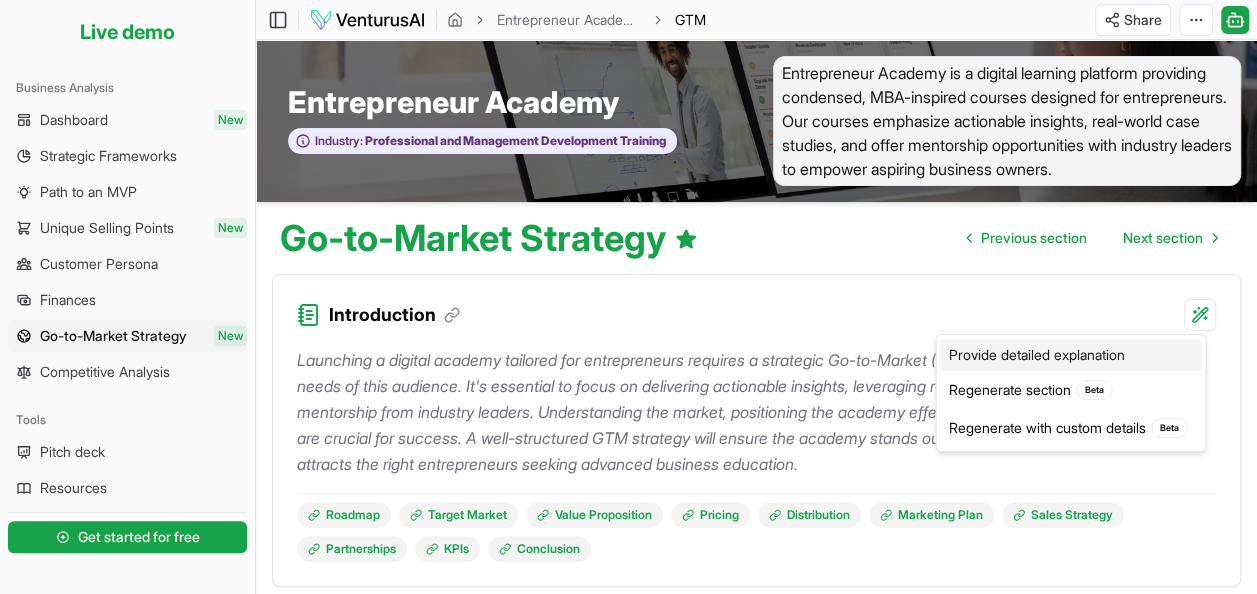click on "Provide detailed explanation" at bounding box center [1070, 355] 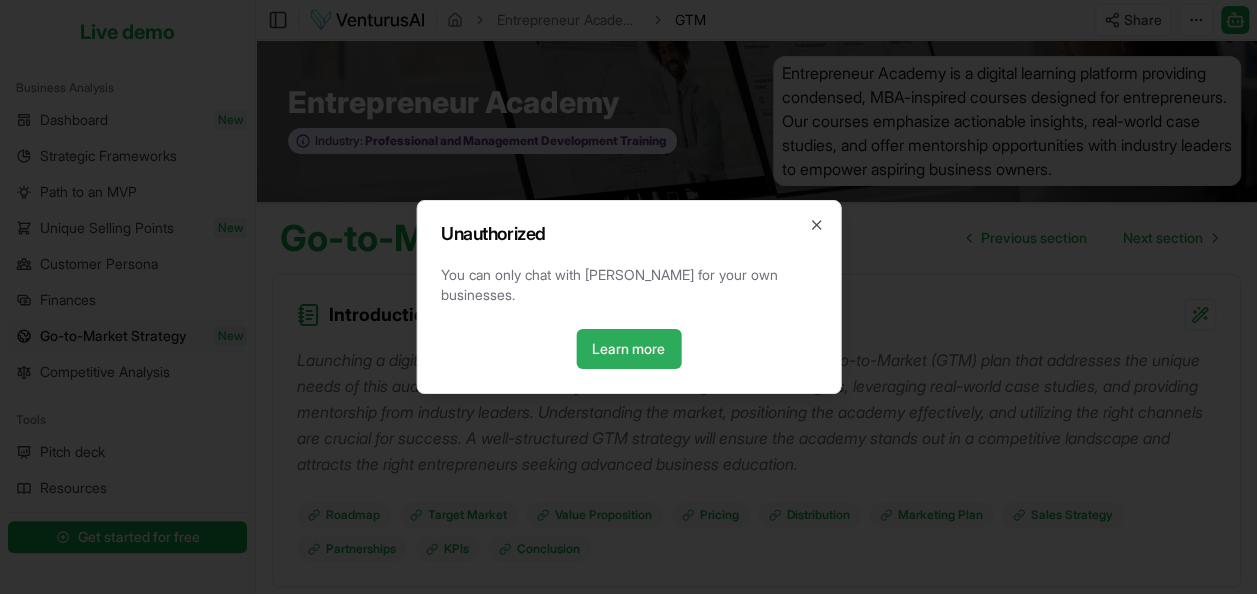 click on "Learn more" at bounding box center (628, 349) 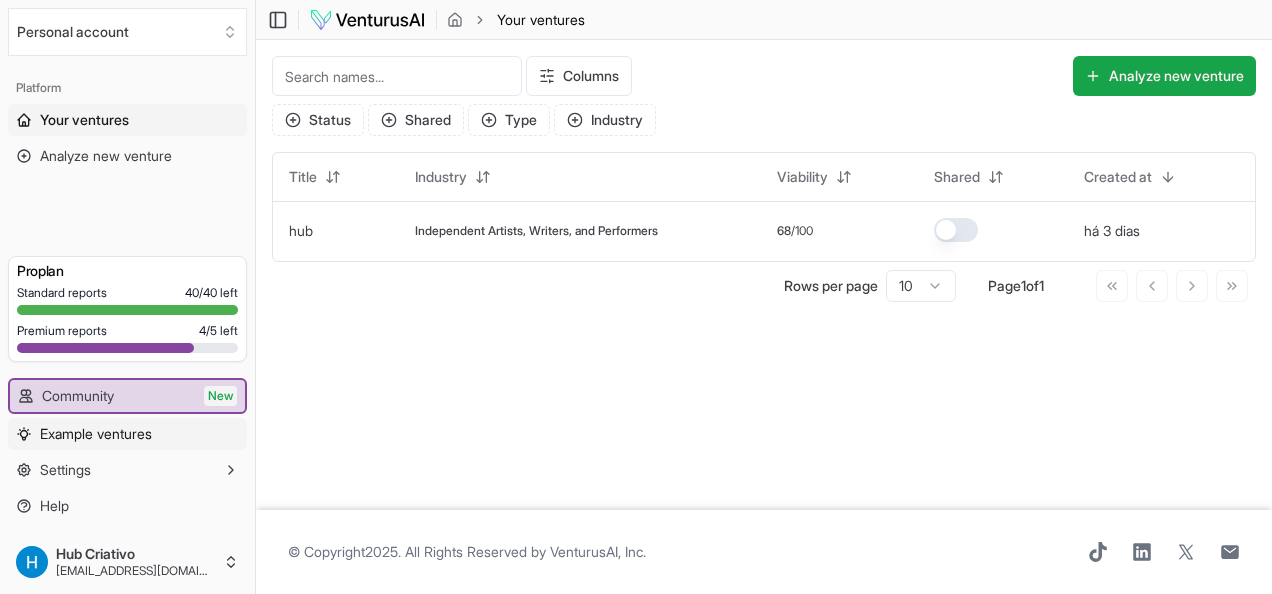 click on "Example ventures" at bounding box center [127, 434] 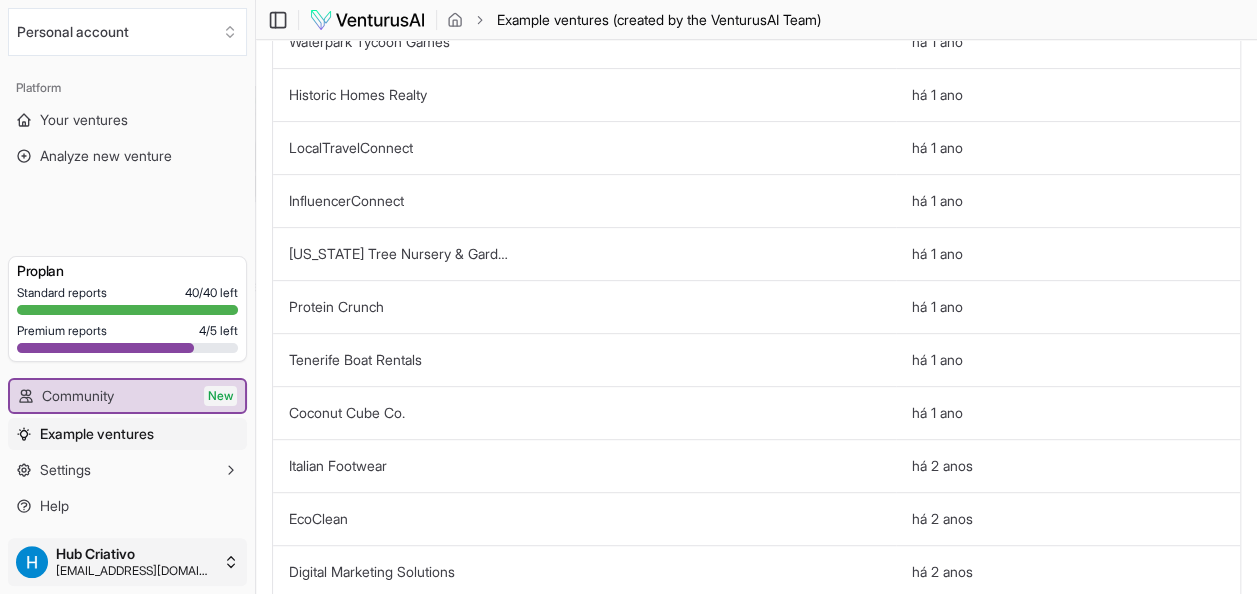 scroll, scrollTop: 300, scrollLeft: 0, axis: vertical 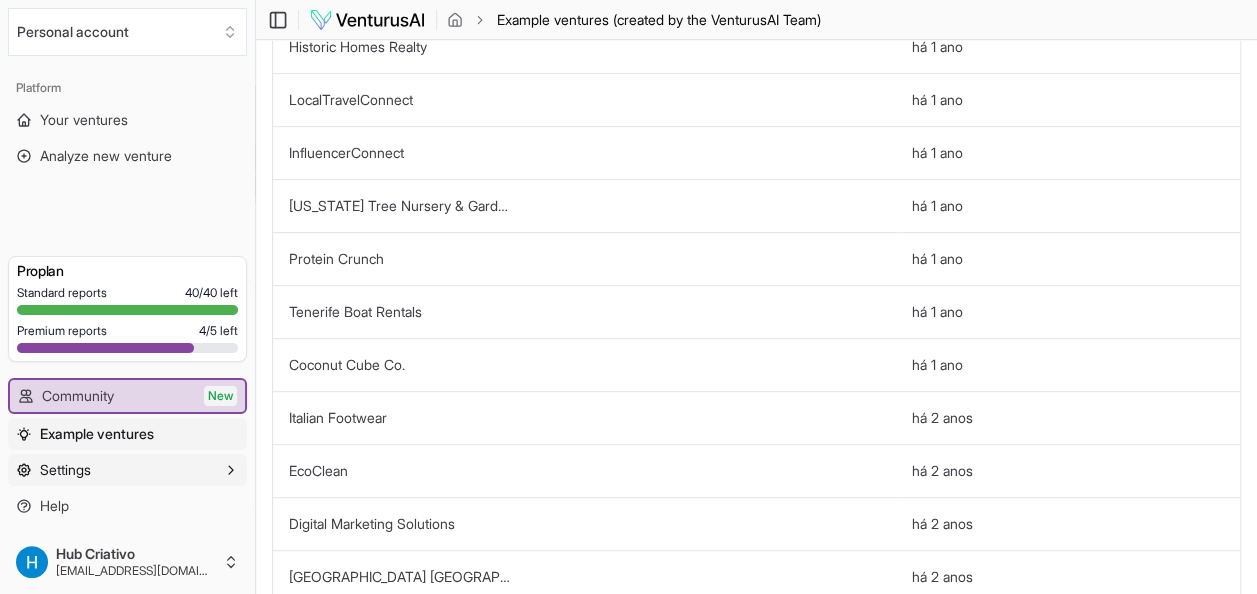 click on "Settings" at bounding box center (127, 470) 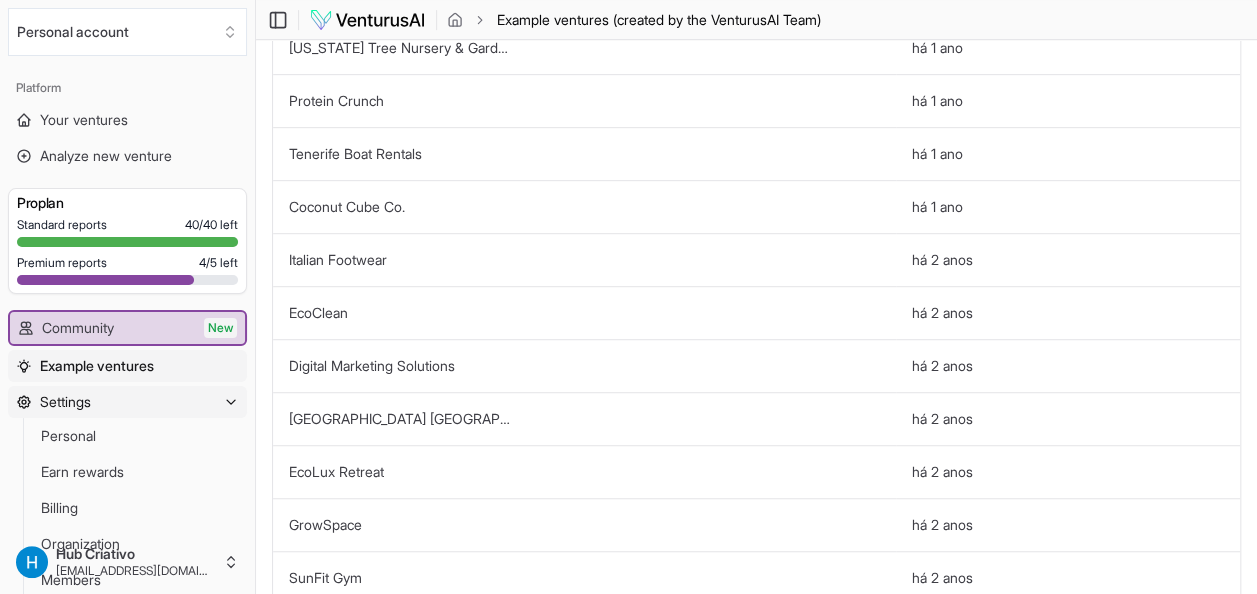 scroll, scrollTop: 500, scrollLeft: 0, axis: vertical 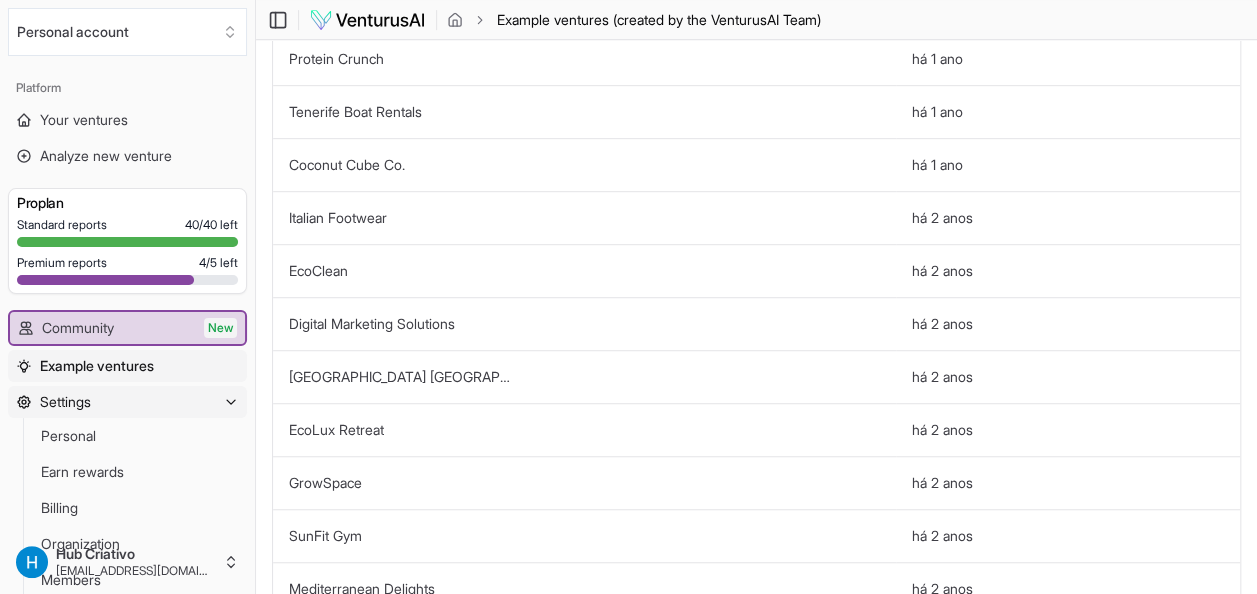 click on "Settings" at bounding box center [127, 402] 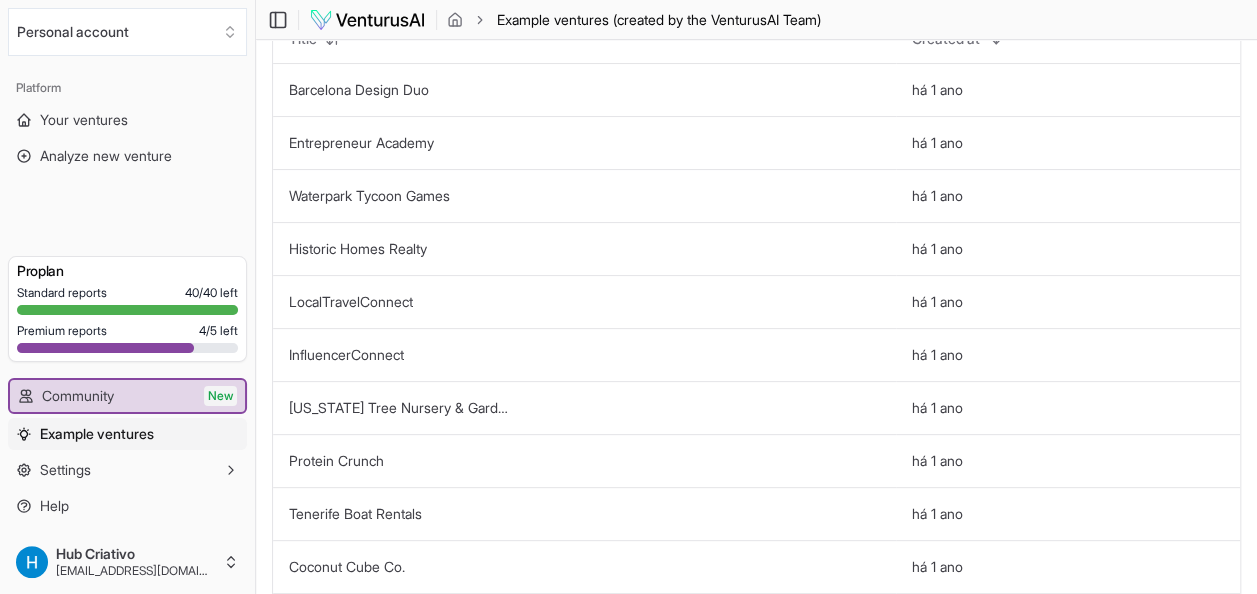 scroll, scrollTop: 0, scrollLeft: 0, axis: both 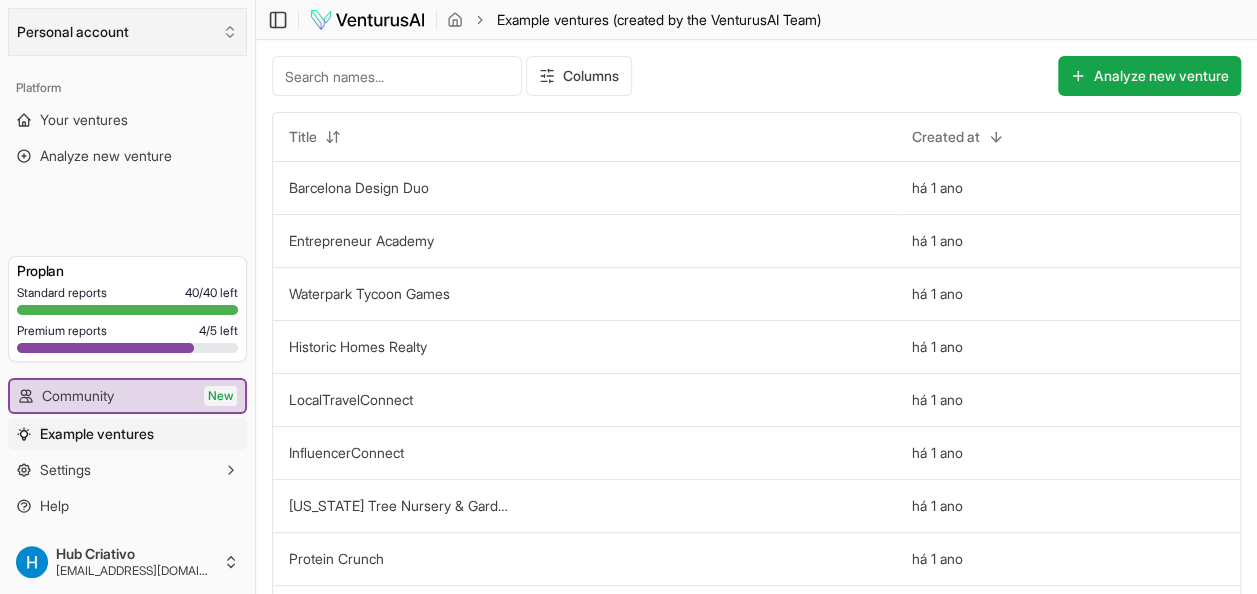 click on "Personal account" at bounding box center [127, 32] 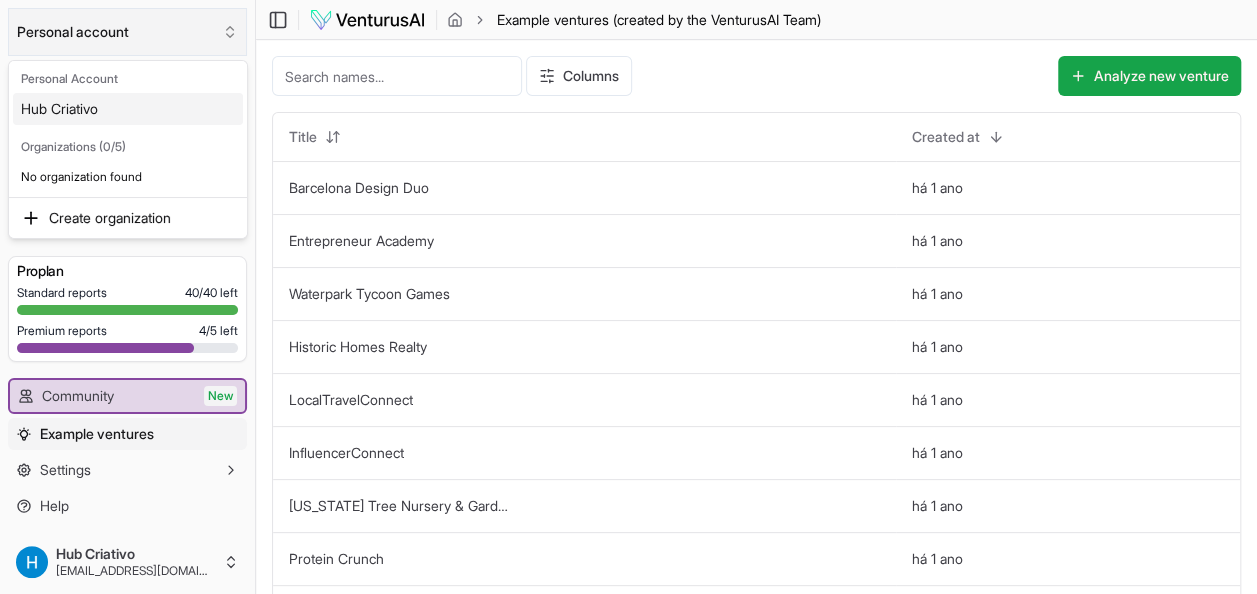 click on "We value your privacy We use cookies to enhance your browsing experience, serve personalized ads or content, and analyze our traffic. By clicking "Accept All", you consent to our use of cookies. Customize    Accept All Customize Consent Preferences   We use cookies to help you navigate efficiently and perform certain functions. You will find detailed information about all cookies under each consent category below. The cookies that are categorized as "Necessary" are stored on your browser as they are essential for enabling the basic functionalities of the site. ...  Show more Necessary Always Active Necessary cookies are required to enable the basic features of this site, such as providing secure log-in or adjusting your consent preferences. These cookies do not store any personally identifiable data. Cookie cookieyes-consent Duration 1 year Description Cookie __cf_bm Duration 1 hour Description This cookie, set by Cloudflare, is used to support Cloudflare Bot Management.  Cookie _cfuvid Duration session lidc" at bounding box center [628, 297] 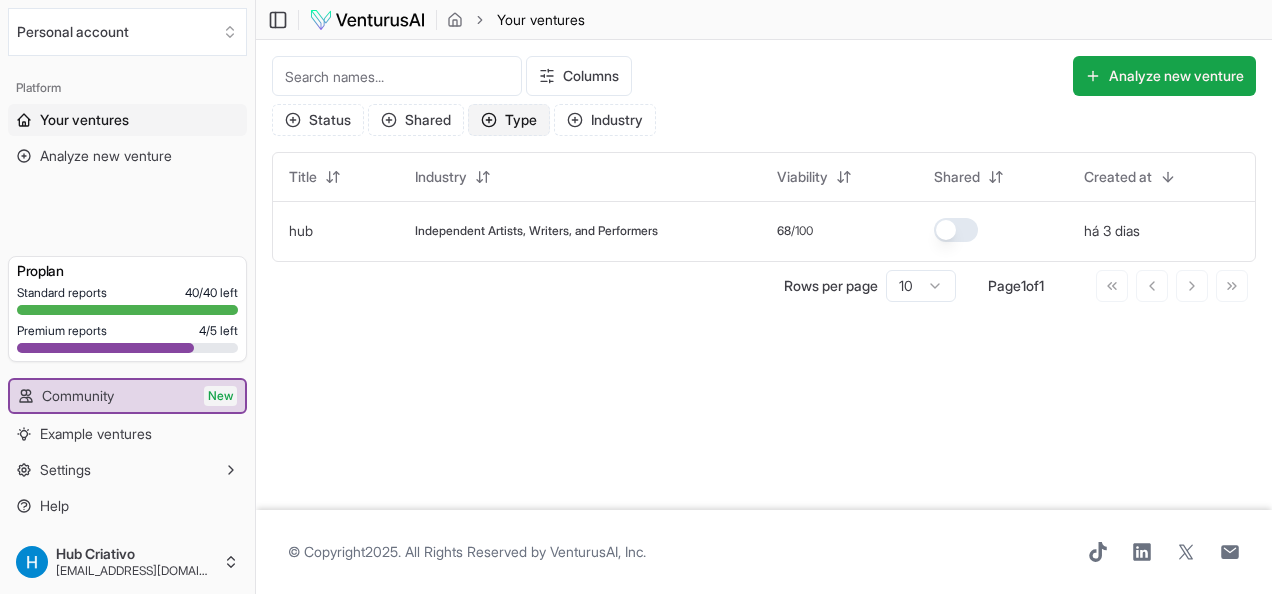 click on "Type" at bounding box center [509, 120] 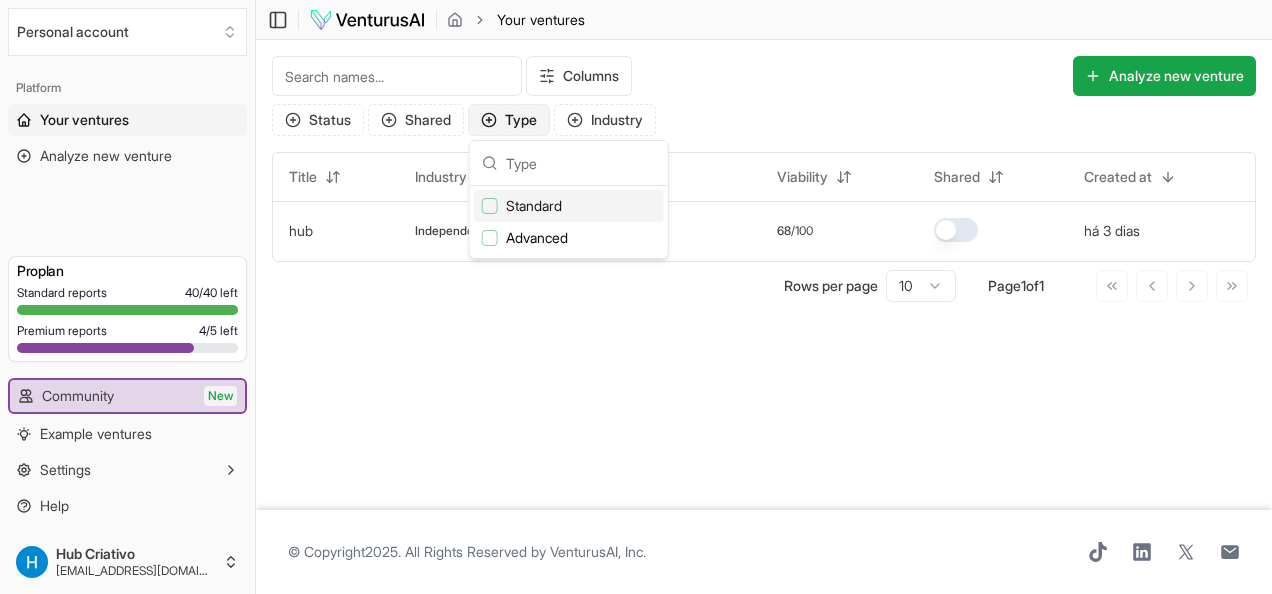 click on "Type" at bounding box center [509, 120] 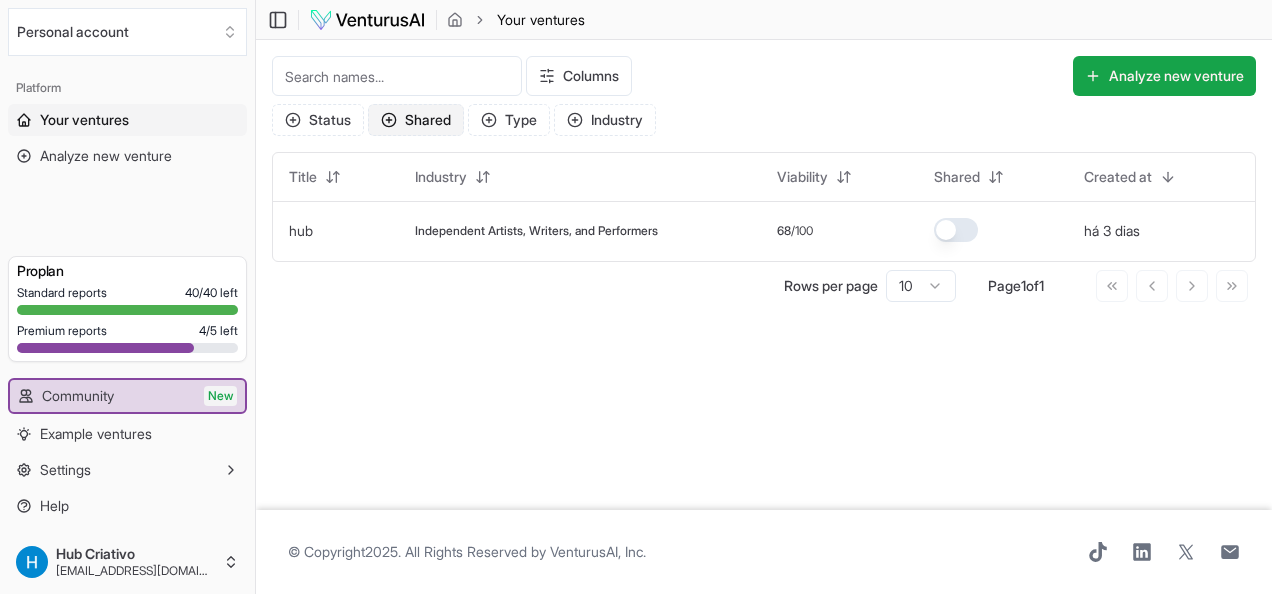 click on "Shared" at bounding box center (416, 120) 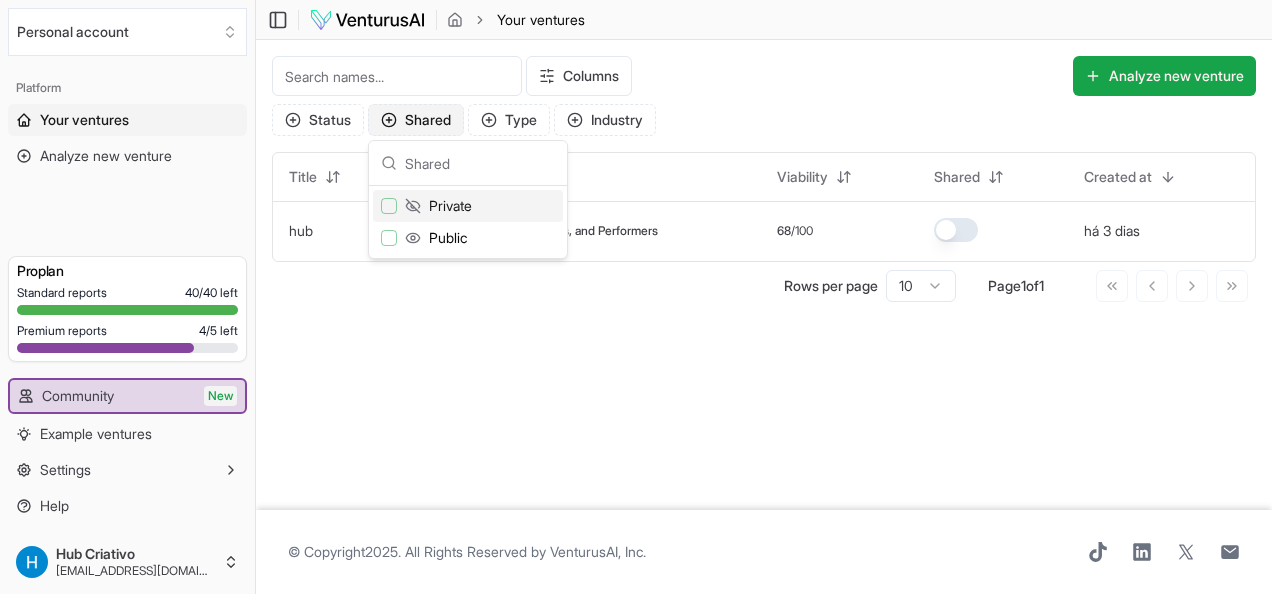 click on "Shared" at bounding box center [416, 120] 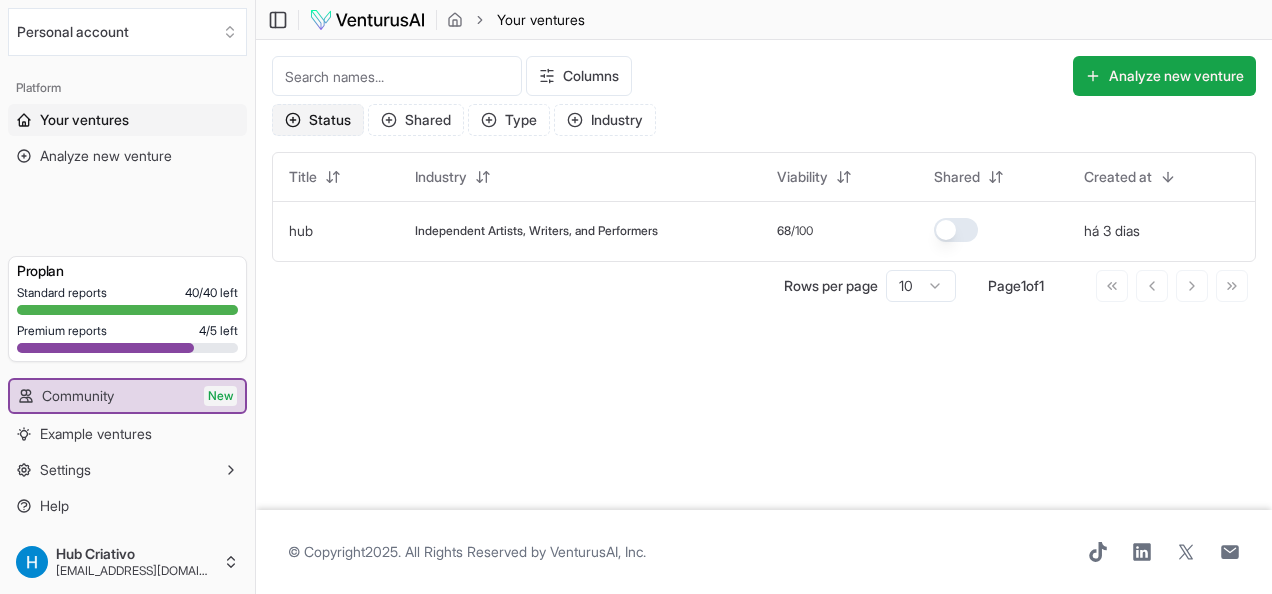 click on "Status" at bounding box center [318, 120] 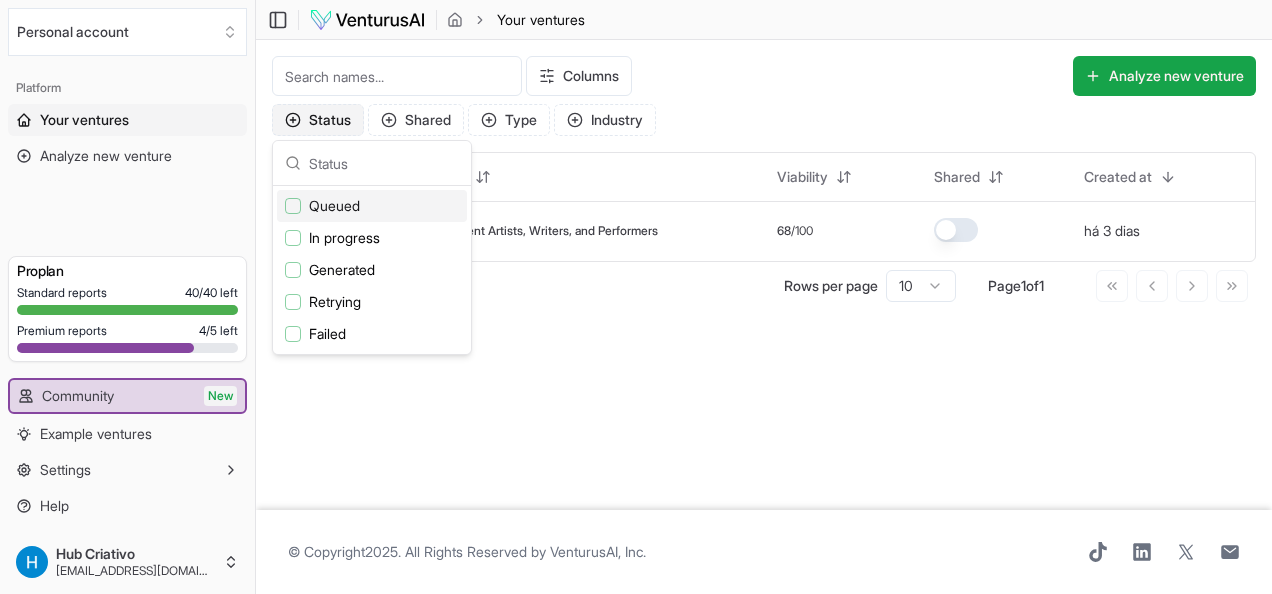 click on "Status" at bounding box center (318, 120) 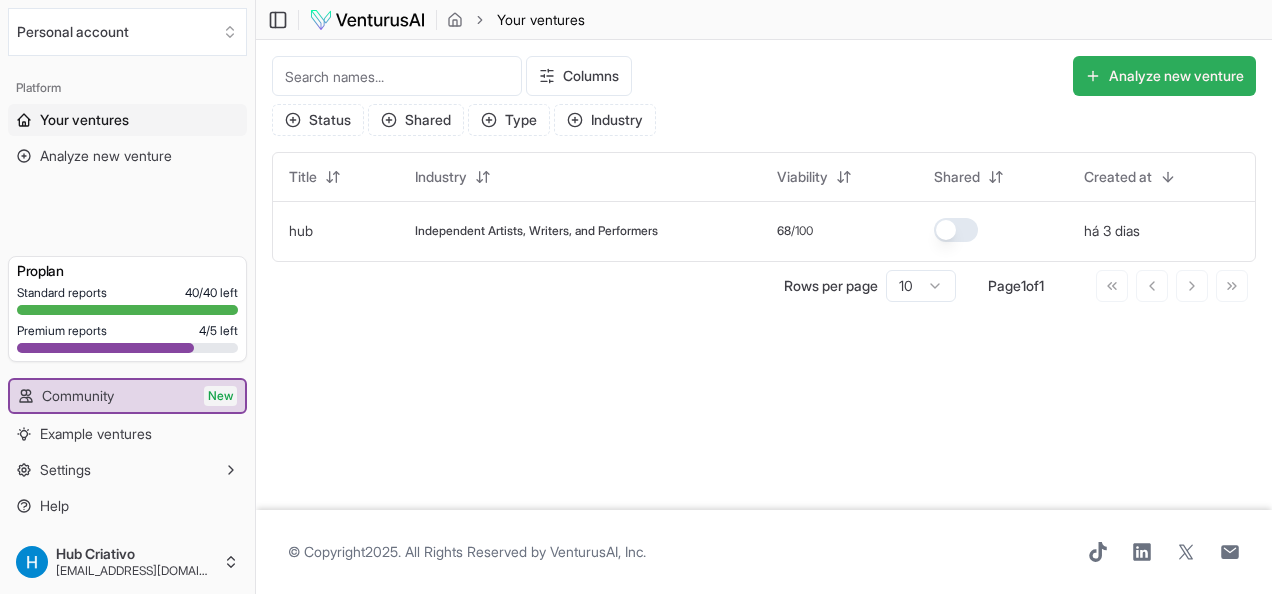 click on "Analyze new venture" at bounding box center [1164, 76] 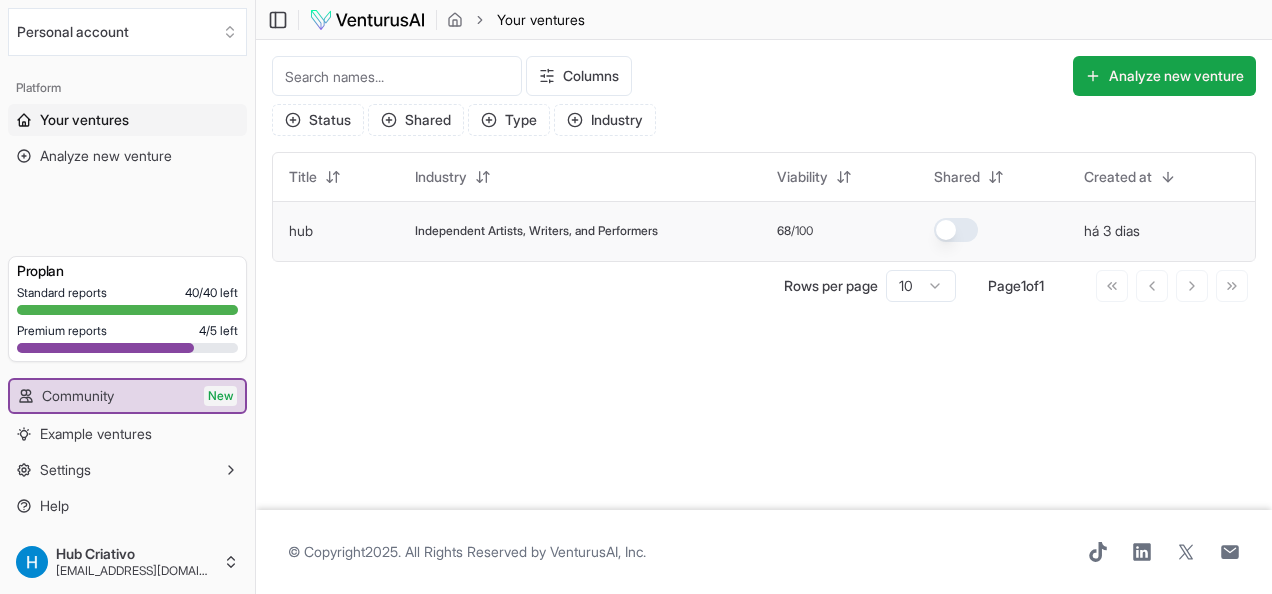 click on "Independent Artists, Writers, and Performers" at bounding box center [536, 231] 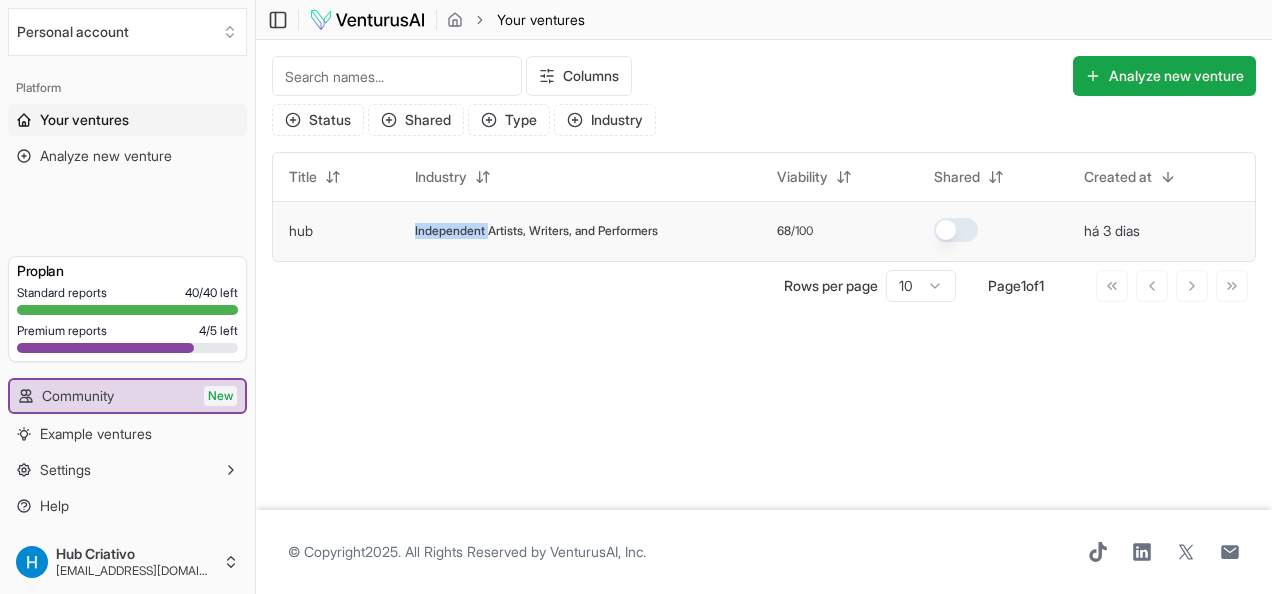 click on "Independent Artists, Writers, and Performers" at bounding box center (536, 231) 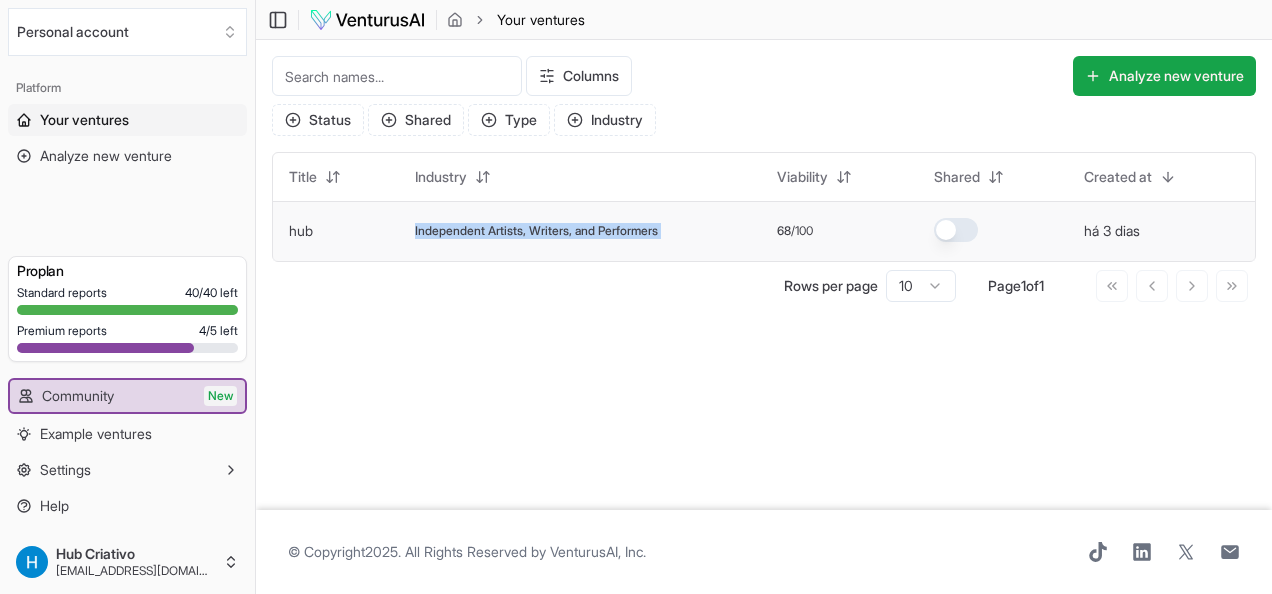 click on "Independent Artists, Writers, and Performers" at bounding box center (536, 231) 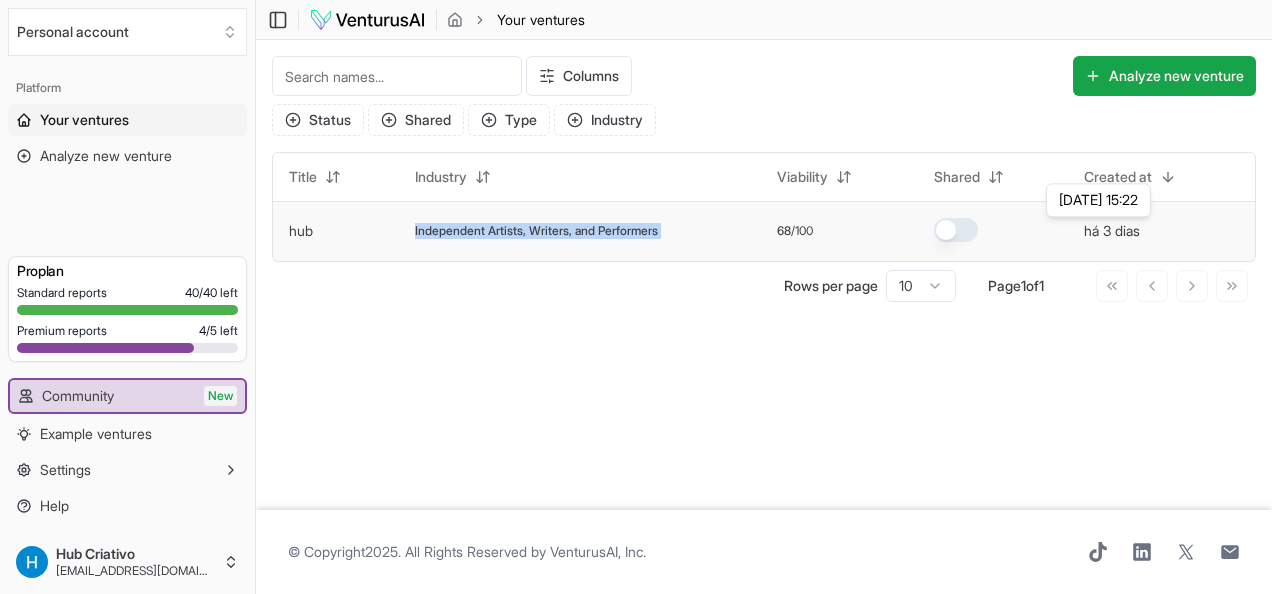 click on "há 3 dias" at bounding box center [1112, 231] 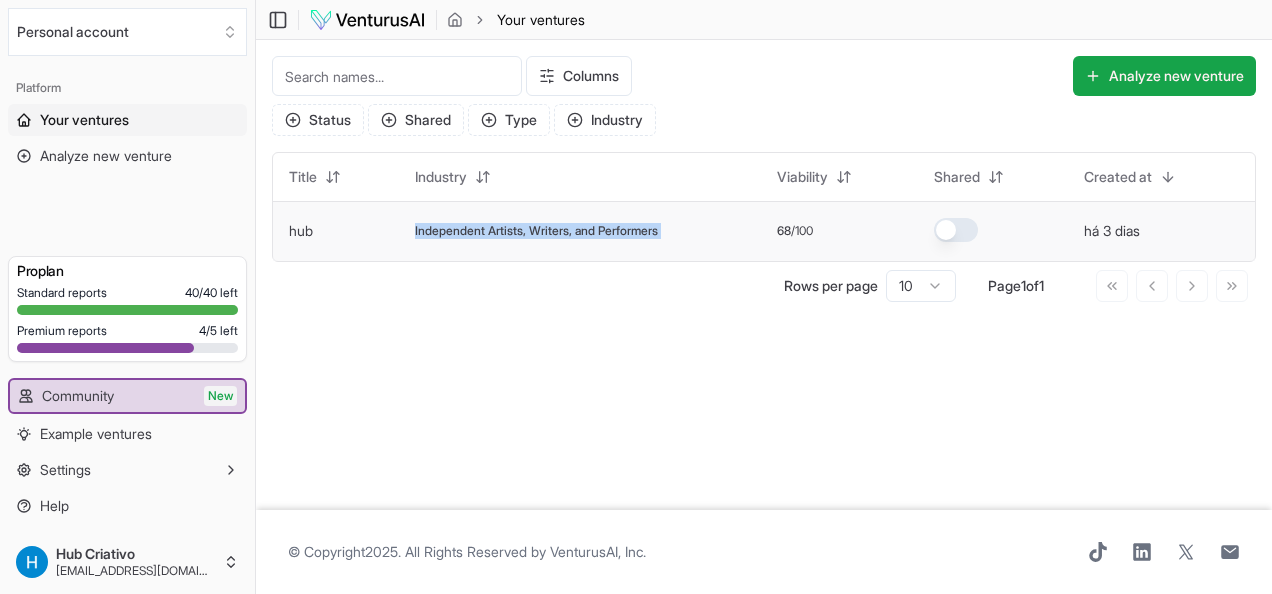 click at bounding box center [956, 230] 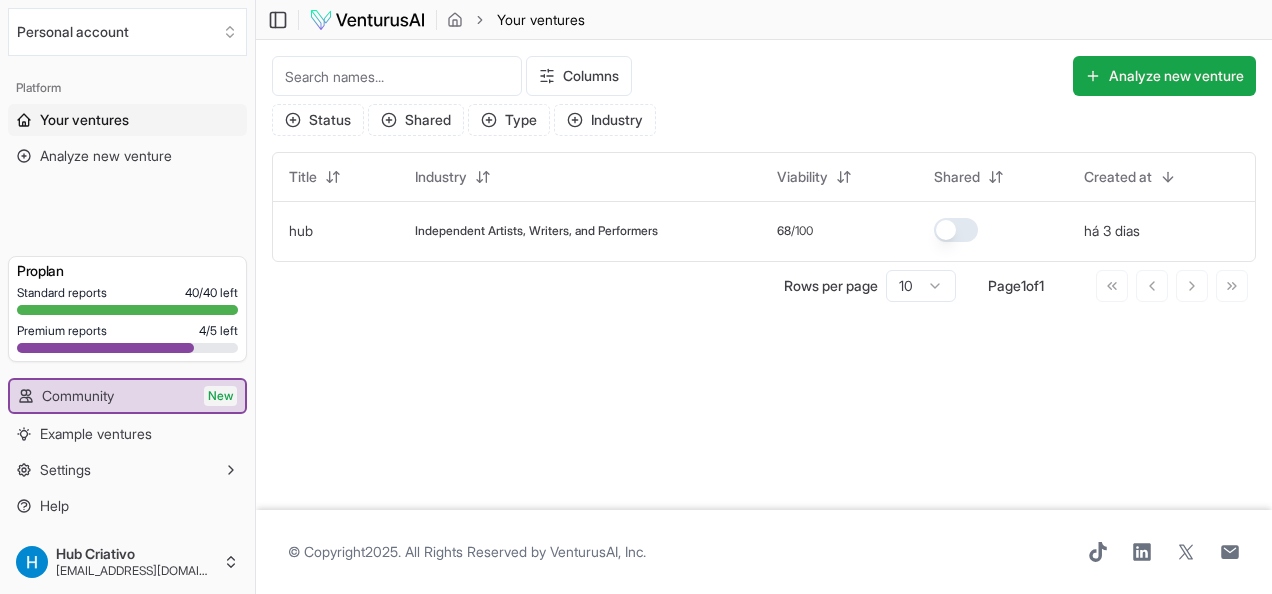 click on "Toggle Sidebar Your ventures Your ventures Columns Analyze new venture Status Shared Type Industry Title Industry Viability Shared Created at hub Independent Artists, Writers, and Performers 68 /100 há 3 dias Rows per page 10 Page  1  of  1 Go to first page Go to previous page Go to next page Go to last page © Copyright  2025 . All Rights Reserved by   VenturusAI, Inc ." at bounding box center [764, 297] 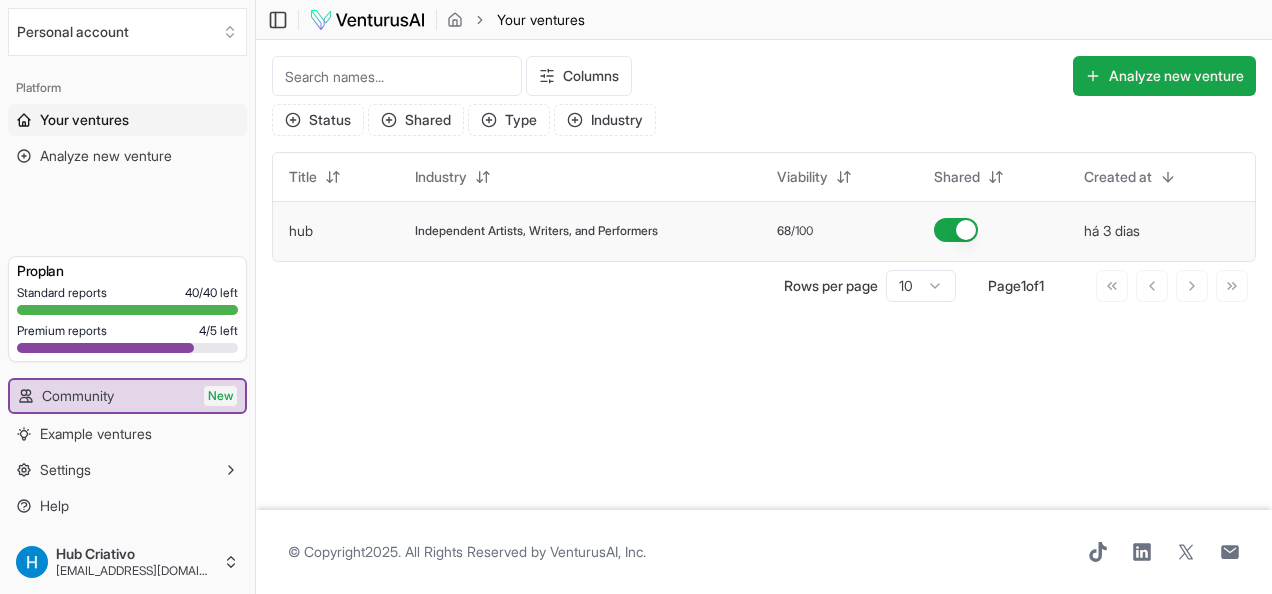 click at bounding box center [956, 230] 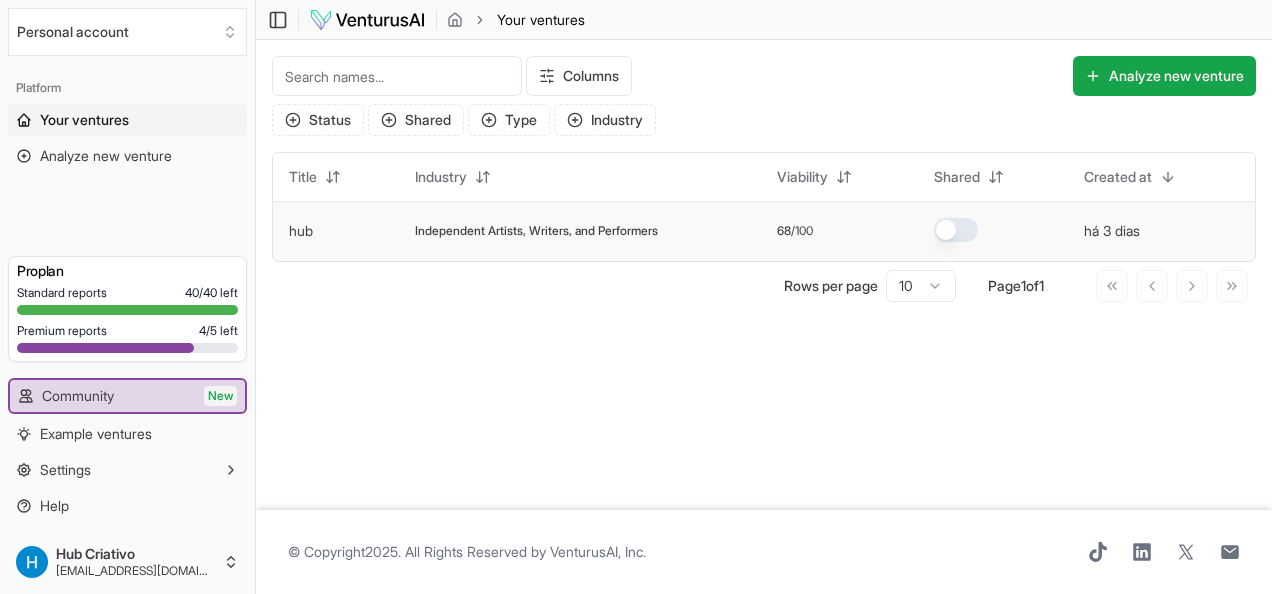 click on "Independent Artists, Writers, and Performers" at bounding box center (580, 231) 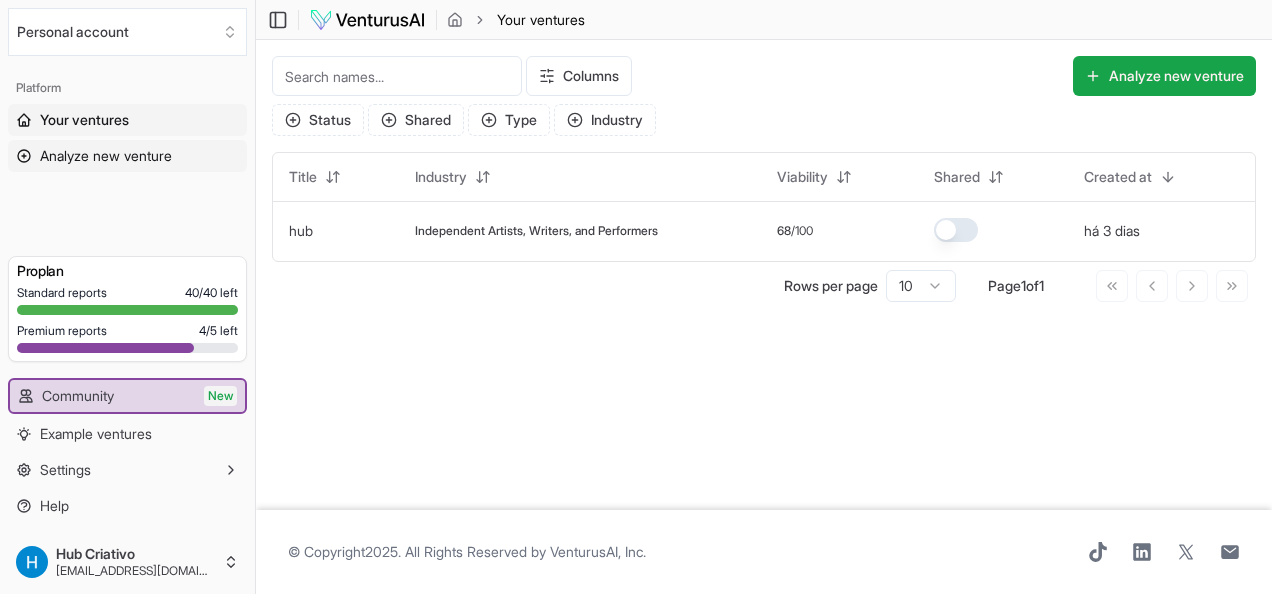 click on "Analyze new venture" at bounding box center (106, 156) 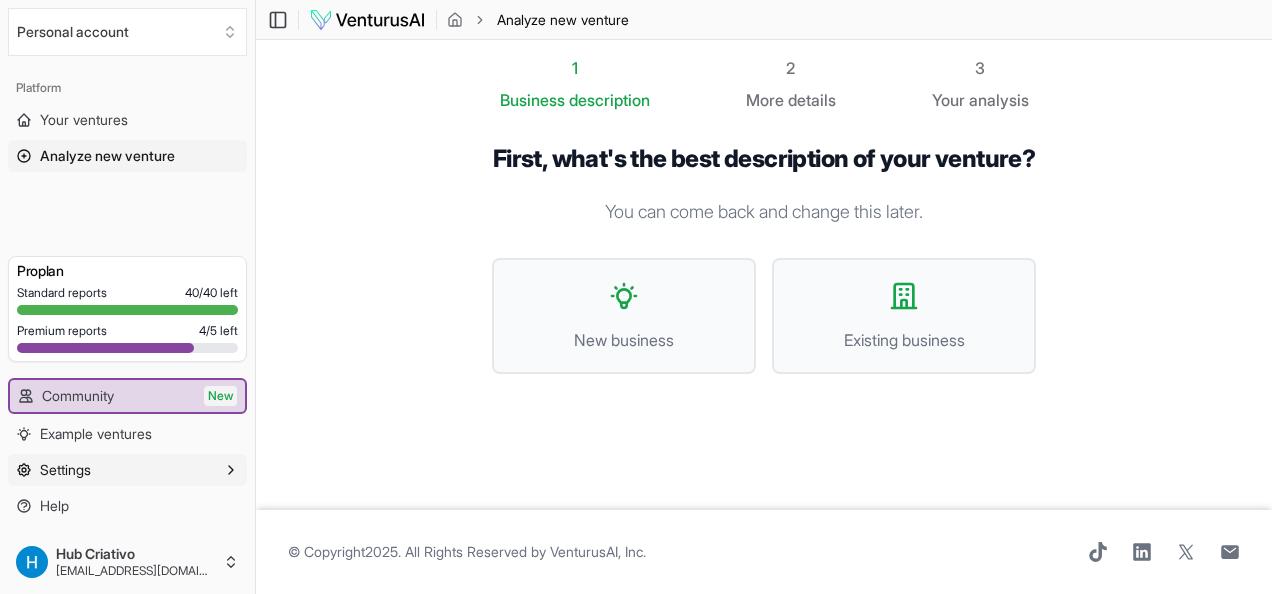 click on "Settings" at bounding box center (127, 470) 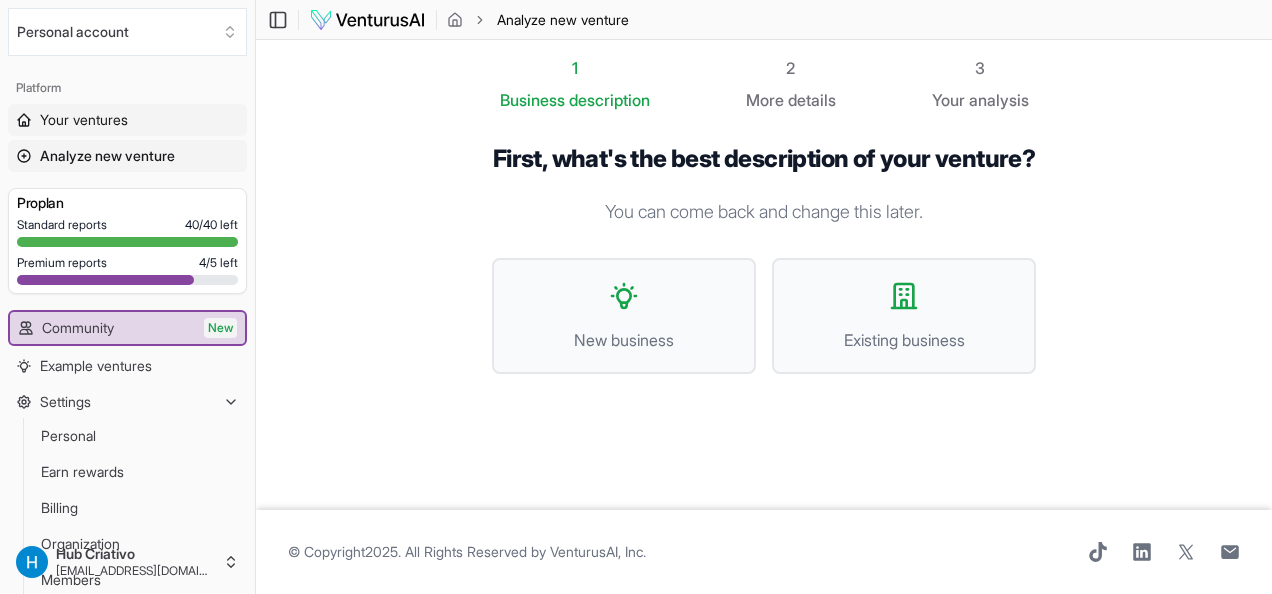 click on "Your ventures" at bounding box center (84, 120) 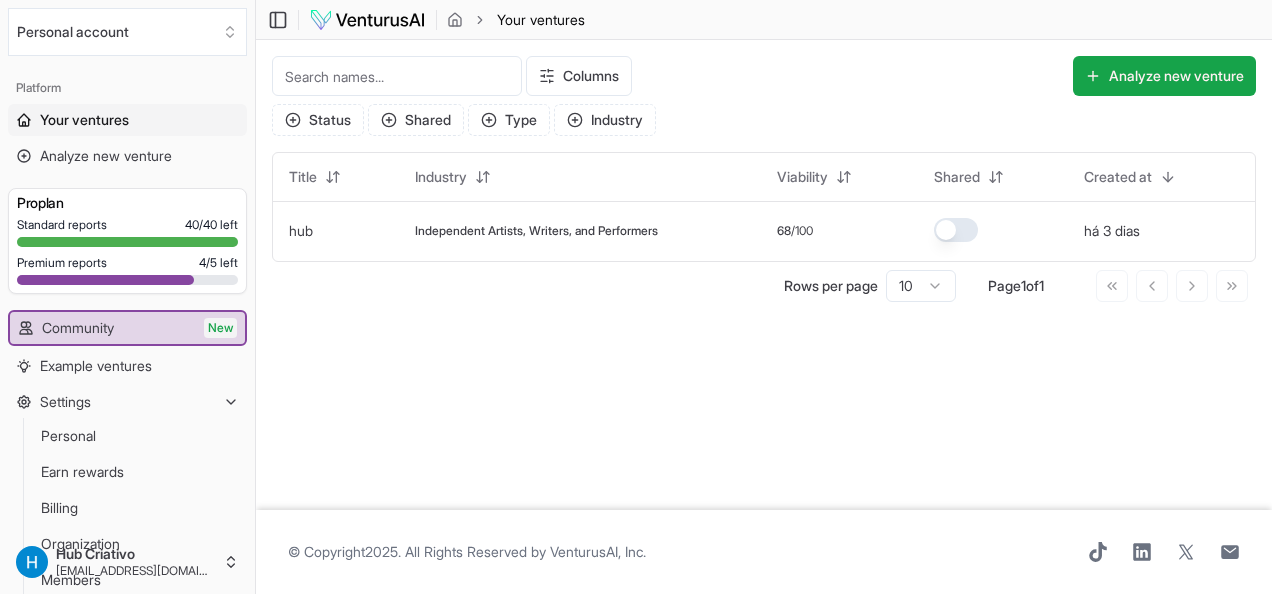 click at bounding box center [367, 20] 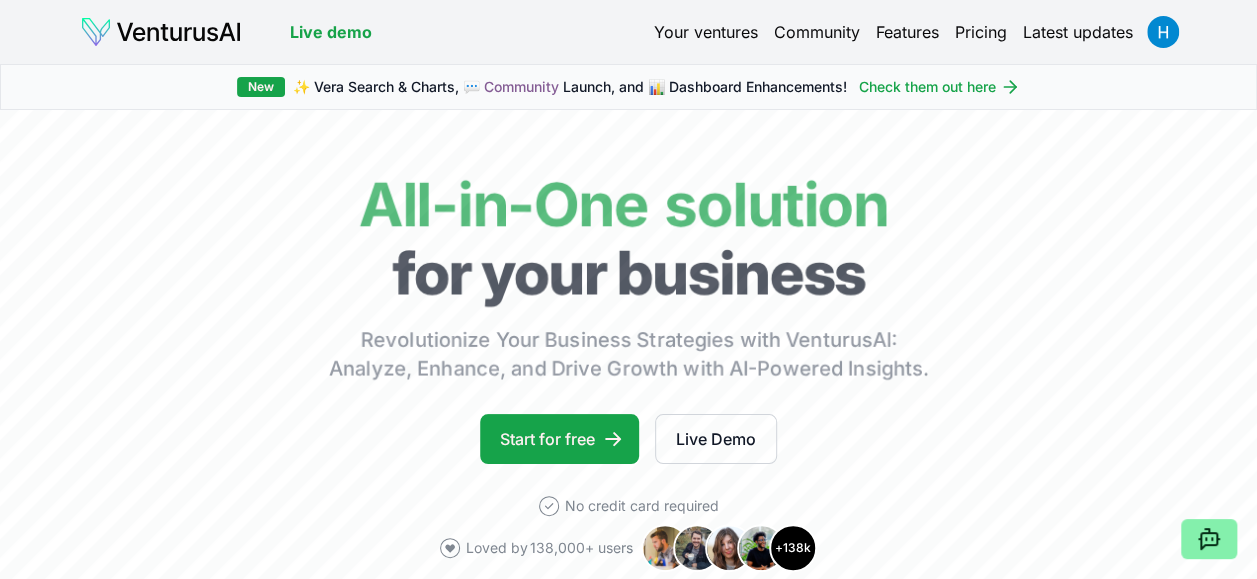 click on "Live demo" at bounding box center [331, 32] 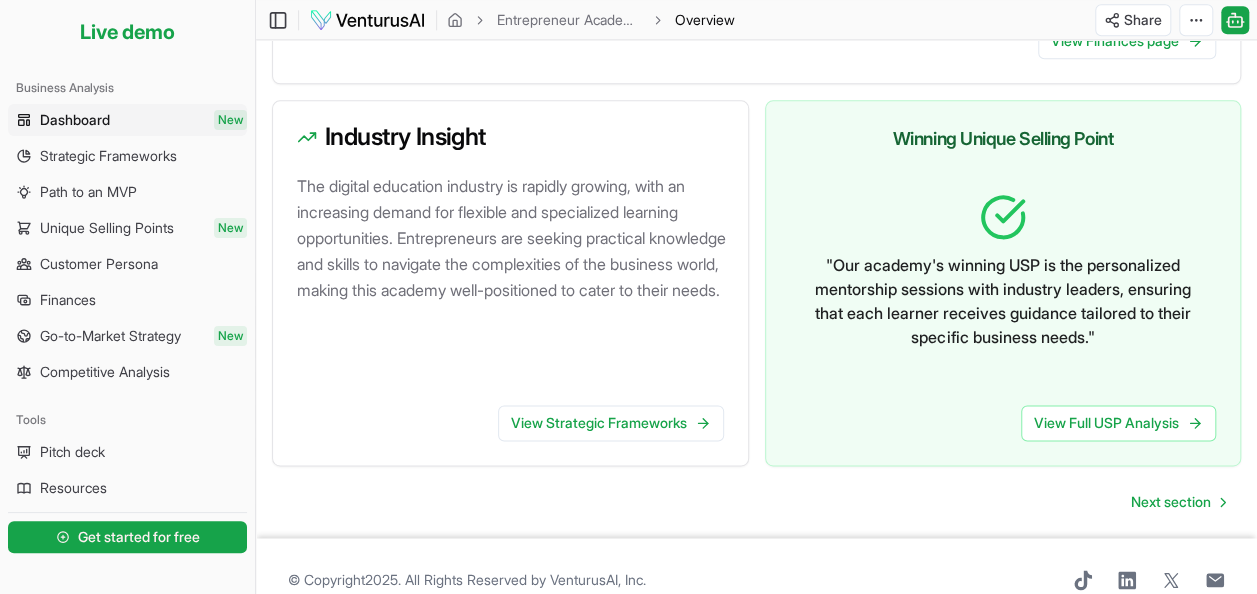 scroll, scrollTop: 1243, scrollLeft: 0, axis: vertical 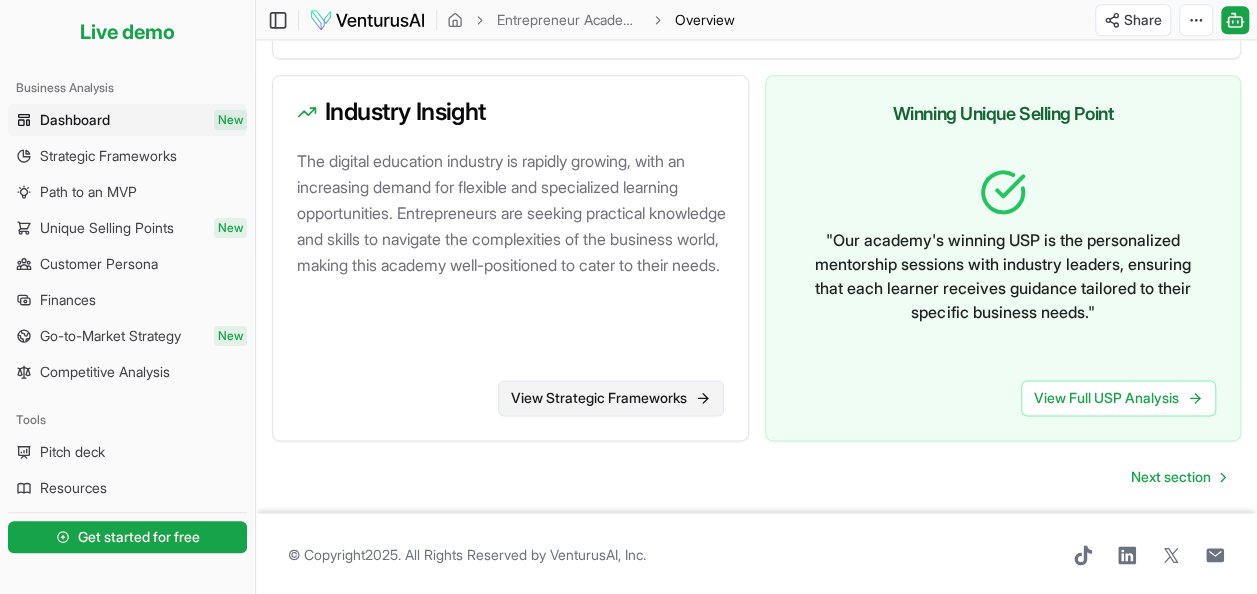 click on "View Strategic Frameworks" at bounding box center (611, 398) 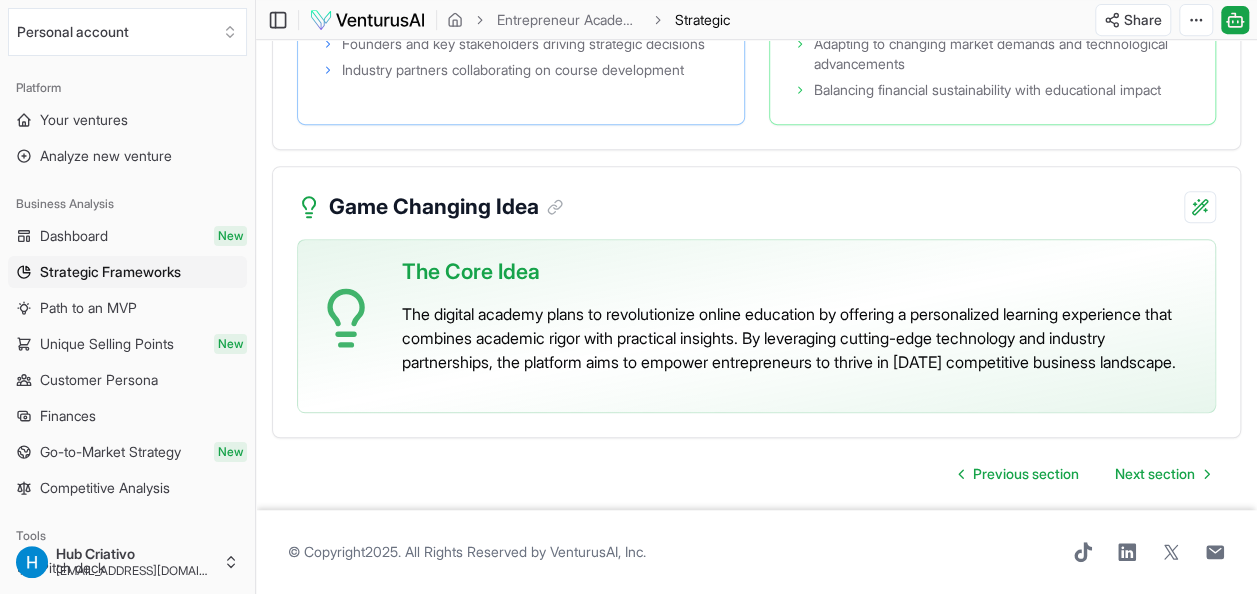 scroll, scrollTop: 4222, scrollLeft: 0, axis: vertical 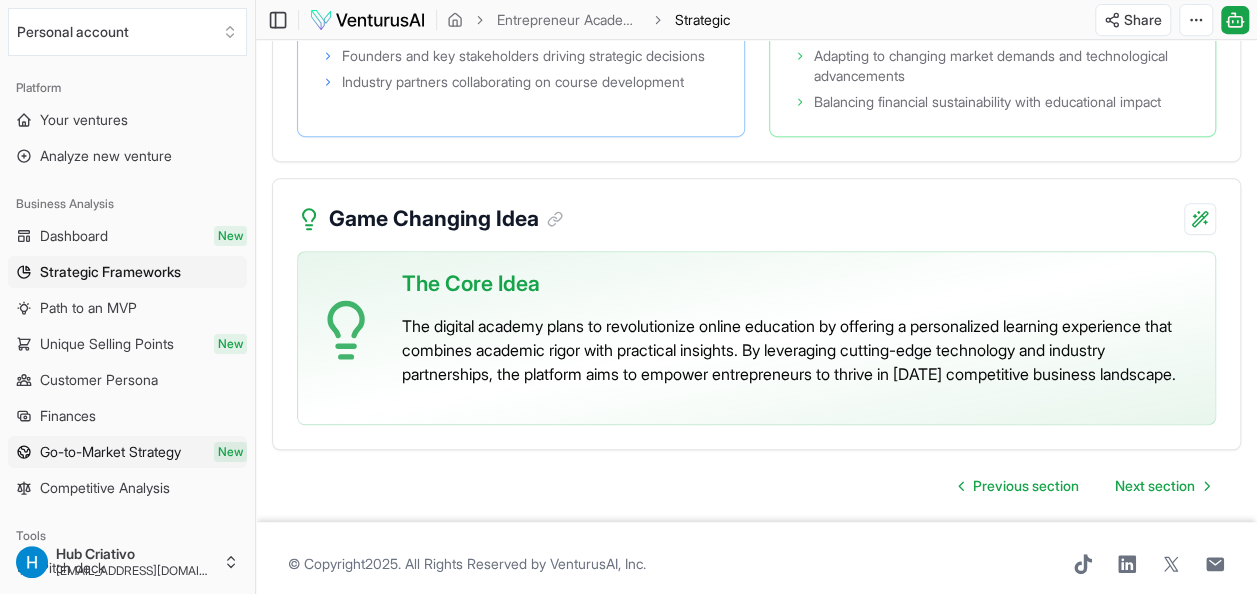 click on "Go-to-Market Strategy New" at bounding box center [127, 452] 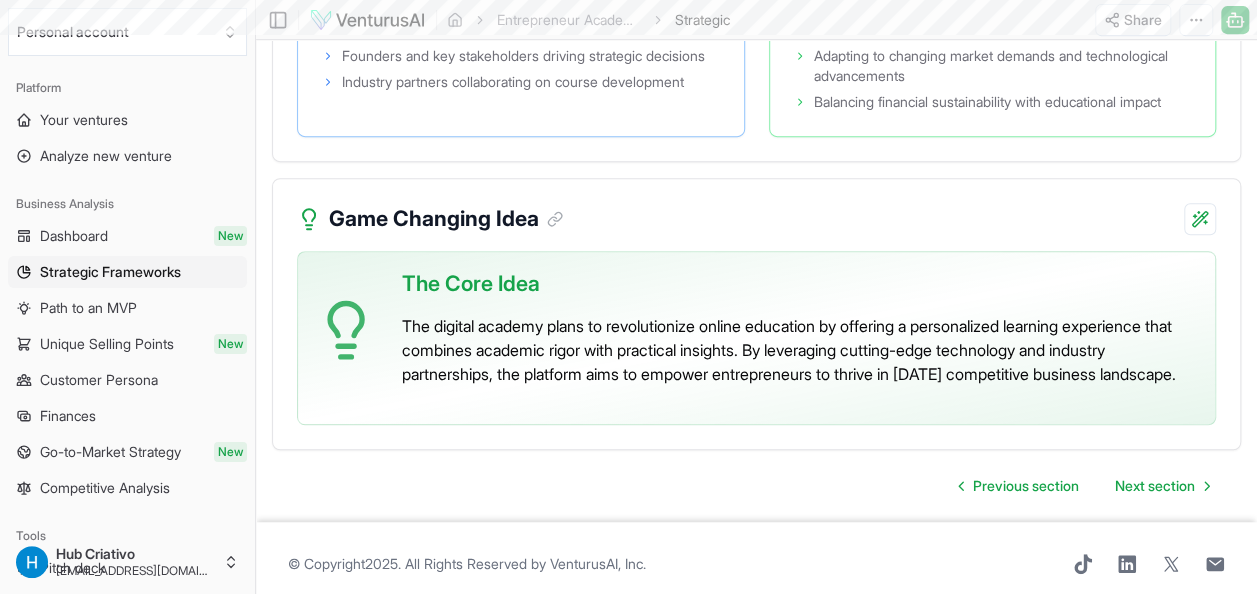 scroll, scrollTop: 0, scrollLeft: 0, axis: both 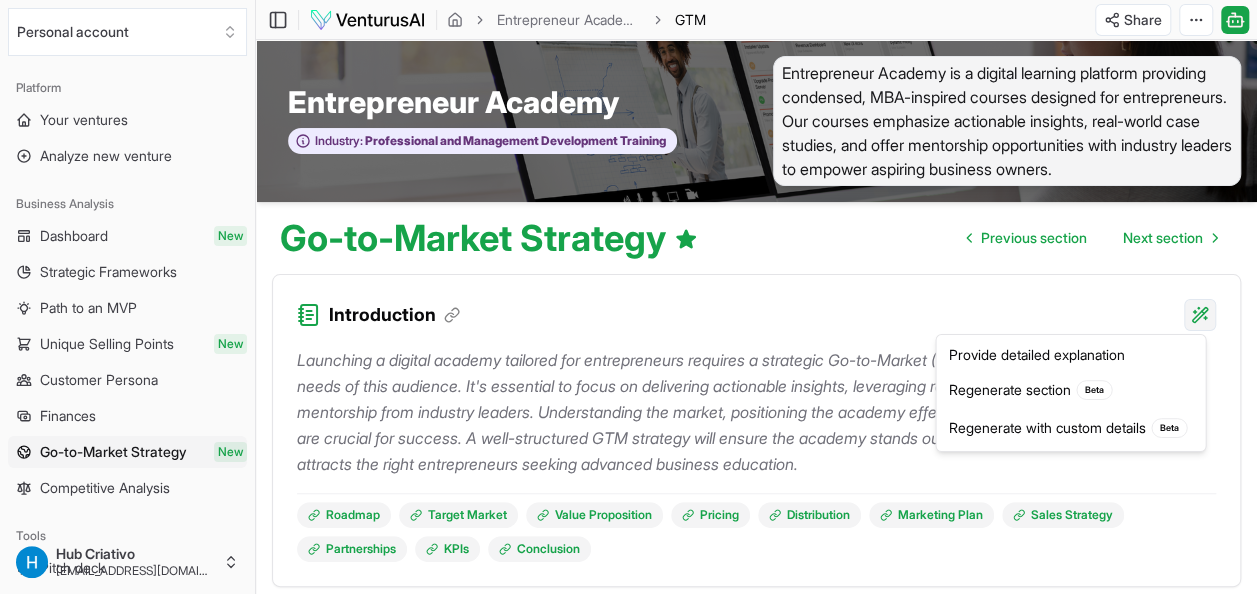 click on "We value your privacy We use cookies to enhance your browsing experience, serve personalized ads or content, and analyze our traffic. By clicking "Accept All", you consent to our use of cookies. Customize    Accept All Customize Consent Preferences   We use cookies to help you navigate efficiently and perform certain functions. You will find detailed information about all cookies under each consent category below. The cookies that are categorized as "Necessary" are stored on your browser as they are essential for enabling the basic functionalities of the site. ...  Show more Necessary Always Active Necessary cookies are required to enable the basic features of this site, such as providing secure log-in or adjusting your consent preferences. These cookies do not store any personally identifiable data. Cookie cookieyes-consent Duration 1 year Description Cookie __cf_bm Duration 1 hour Description This cookie, set by Cloudflare, is used to support Cloudflare Bot Management.  Cookie _cfuvid Duration session lidc" at bounding box center [628, 297] 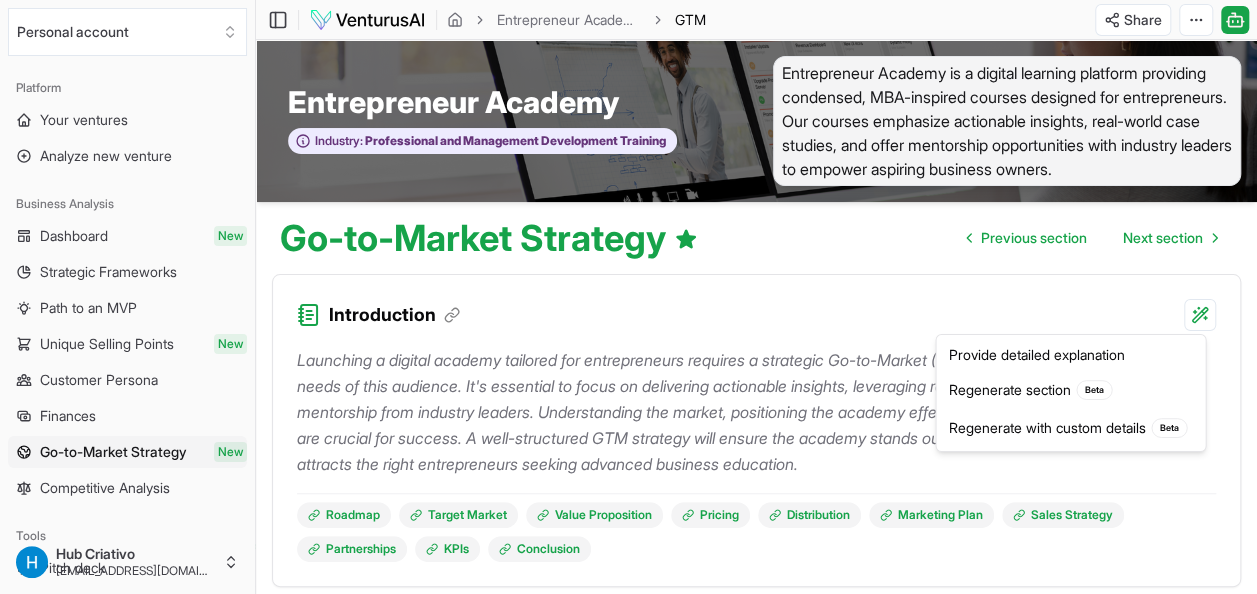 click on "We value your privacy We use cookies to enhance your browsing experience, serve personalized ads or content, and analyze our traffic. By clicking "Accept All", you consent to our use of cookies. Customize    Accept All Customize Consent Preferences   We use cookies to help you navigate efficiently and perform certain functions. You will find detailed information about all cookies under each consent category below. The cookies that are categorized as "Necessary" are stored on your browser as they are essential for enabling the basic functionalities of the site. ...  Show more Necessary Always Active Necessary cookies are required to enable the basic features of this site, such as providing secure log-in or adjusting your consent preferences. These cookies do not store any personally identifiable data. Cookie cookieyes-consent Duration 1 year Description Cookie __cf_bm Duration 1 hour Description This cookie, set by Cloudflare, is used to support Cloudflare Bot Management.  Cookie _cfuvid Duration session lidc" at bounding box center (628, 297) 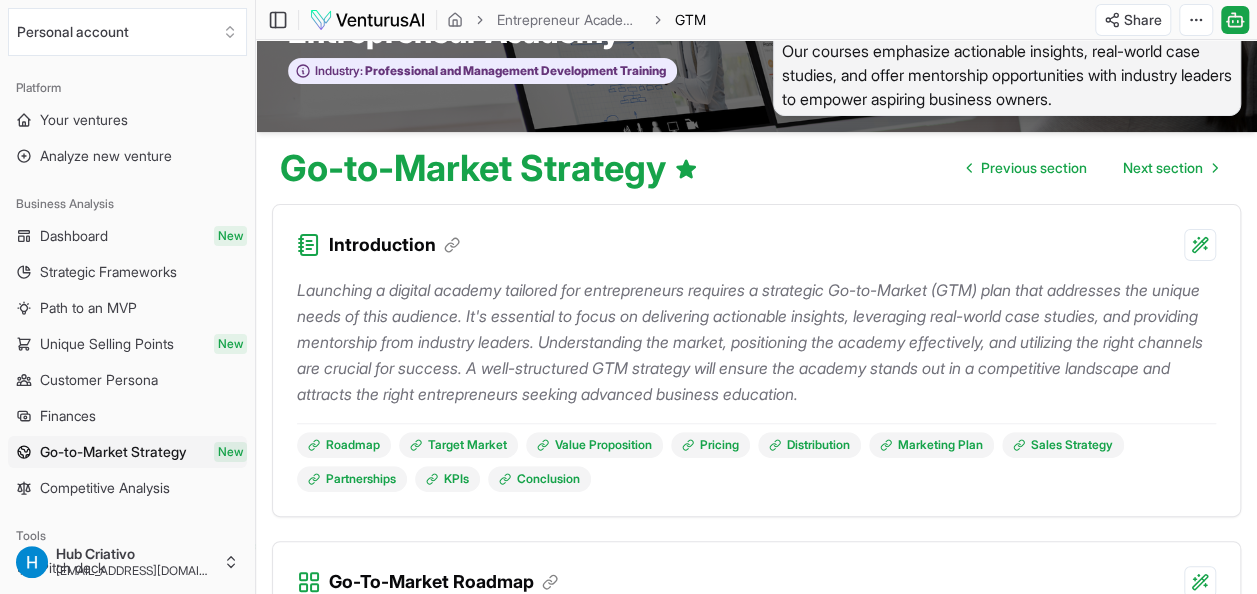 scroll, scrollTop: 100, scrollLeft: 0, axis: vertical 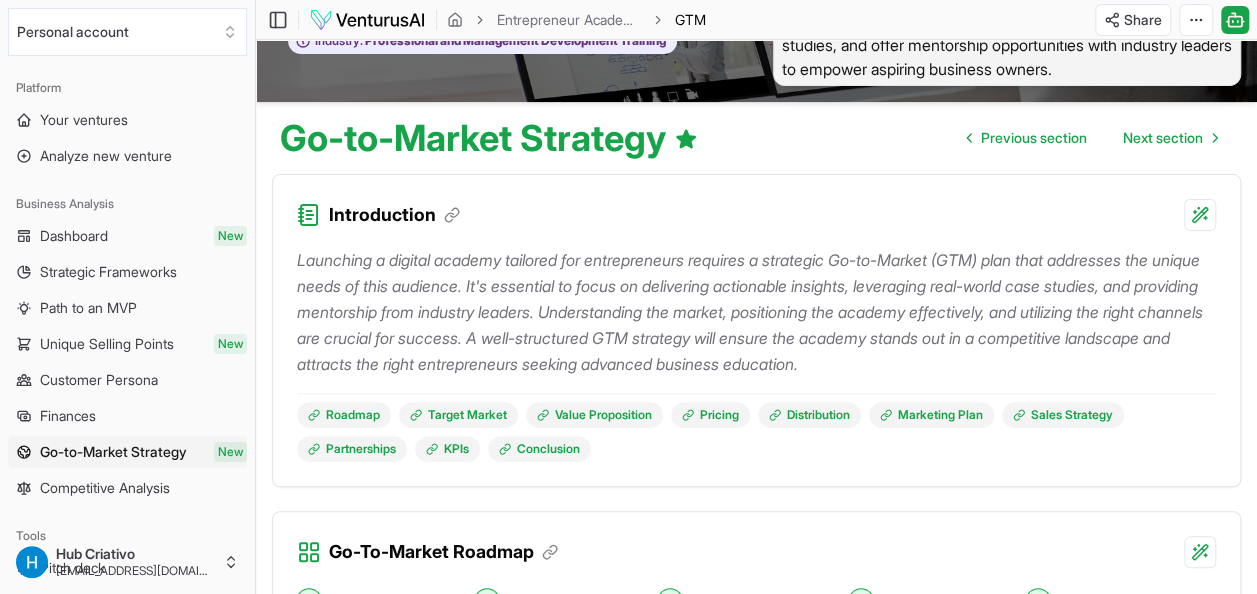 click on "Introduction" at bounding box center [394, 215] 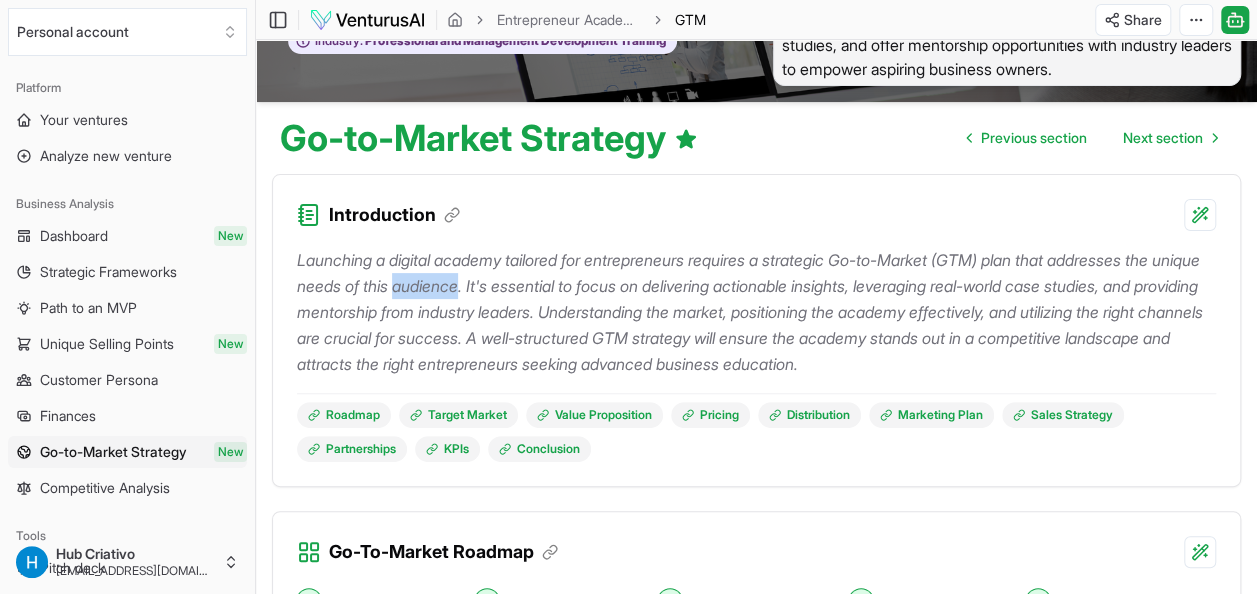 click on "Launching a digital academy tailored for entrepreneurs requires a strategic Go-to-Market (GTM) plan that addresses the unique needs of this audience. It's essential to focus on delivering actionable insights, leveraging real-world case studies, and providing mentorship from industry leaders. Understanding the market, positioning the academy effectively, and utilizing the right channels are crucial for success. A well-structured GTM strategy will ensure the academy stands out in a competitive landscape and attracts the right entrepreneurs seeking advanced business education." at bounding box center (756, 312) 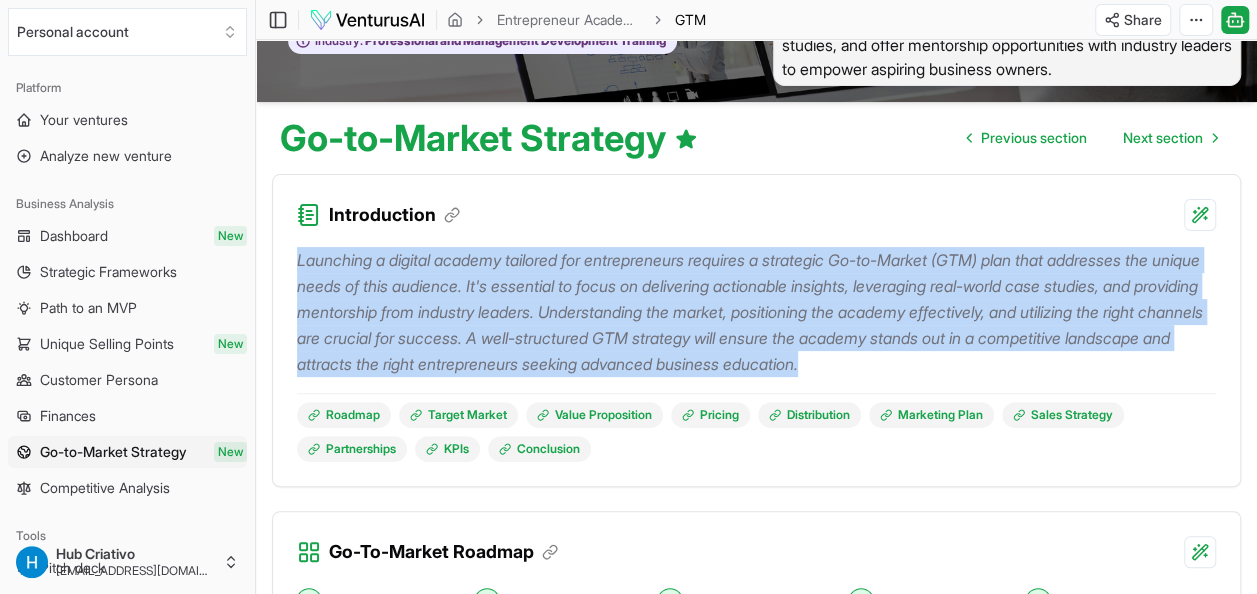 click on "Launching a digital academy tailored for entrepreneurs requires a strategic Go-to-Market (GTM) plan that addresses the unique needs of this audience. It's essential to focus on delivering actionable insights, leveraging real-world case studies, and providing mentorship from industry leaders. Understanding the market, positioning the academy effectively, and utilizing the right channels are crucial for success. A well-structured GTM strategy will ensure the academy stands out in a competitive landscape and attracts the right entrepreneurs seeking advanced business education." at bounding box center (756, 312) 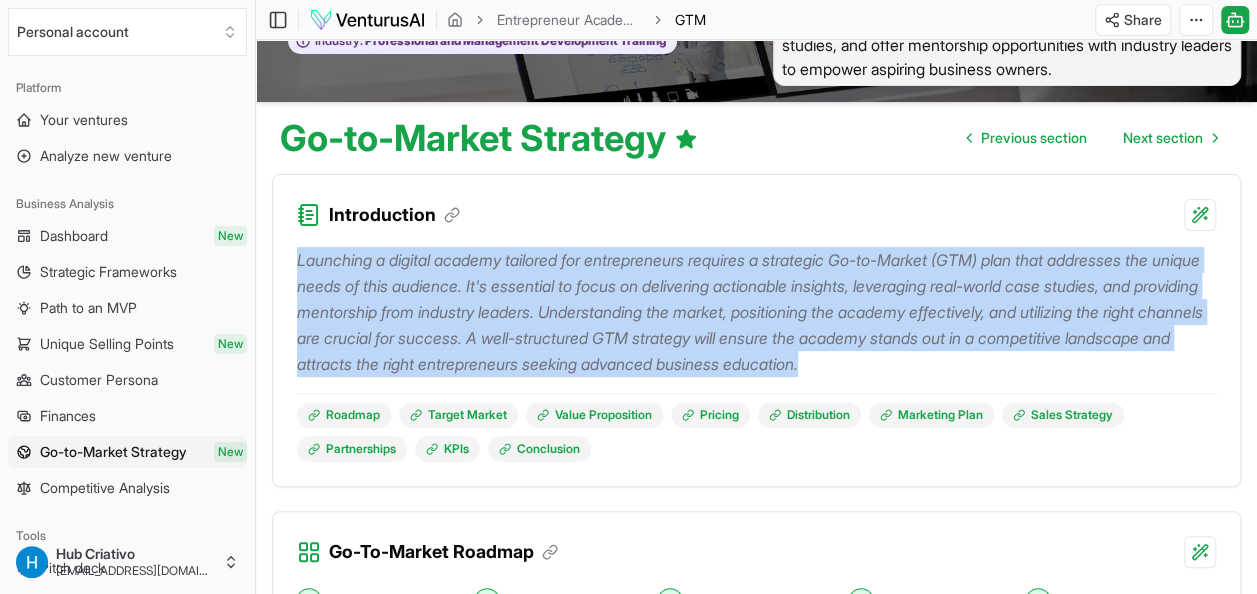 copy on "Launching a digital academy tailored for entrepreneurs requires a strategic Go-to-Market (GTM) plan that addresses the unique needs of this audience. It's essential to focus on delivering actionable insights, leveraging real-world case studies, and providing mentorship from industry leaders. Understanding the market, positioning the academy effectively, and utilizing the right channels are crucial for success. A well-structured GTM strategy will ensure the academy stands out in a competitive landscape and attracts the right entrepreneurs seeking advanced business education." 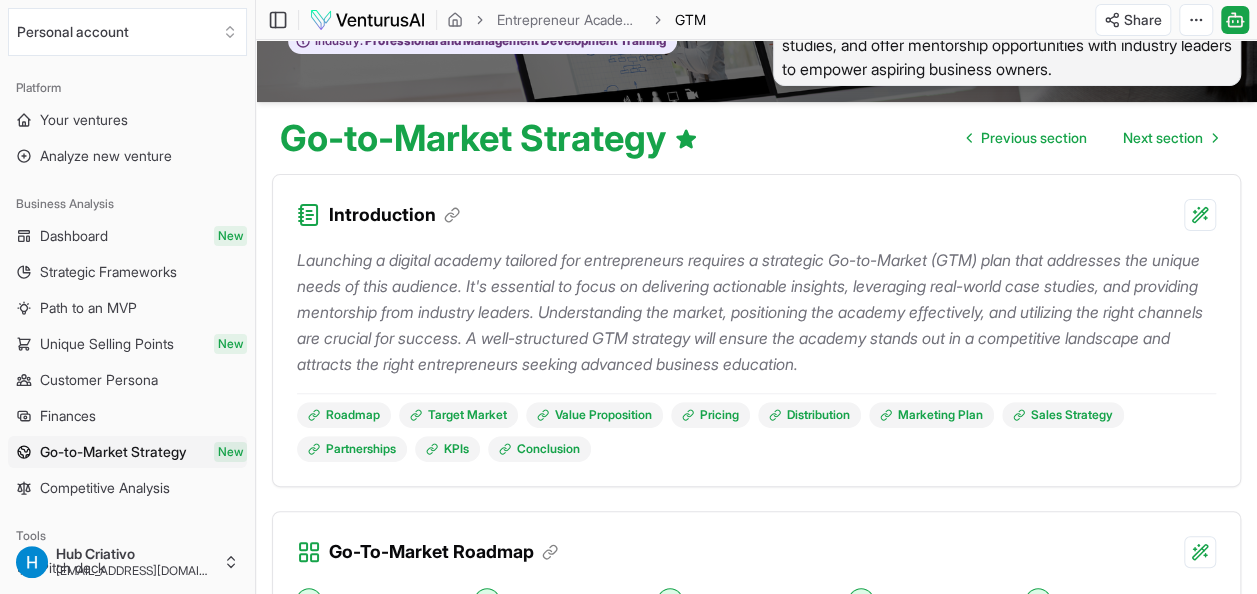 click on "Introduction" at bounding box center [756, 203] 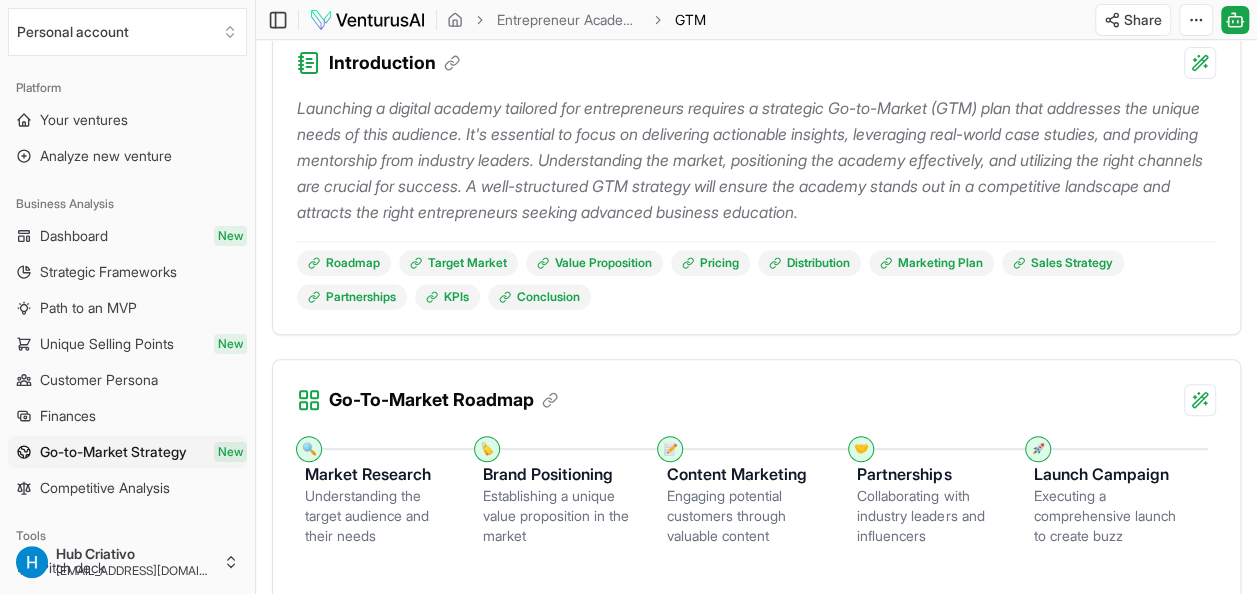 scroll, scrollTop: 300, scrollLeft: 0, axis: vertical 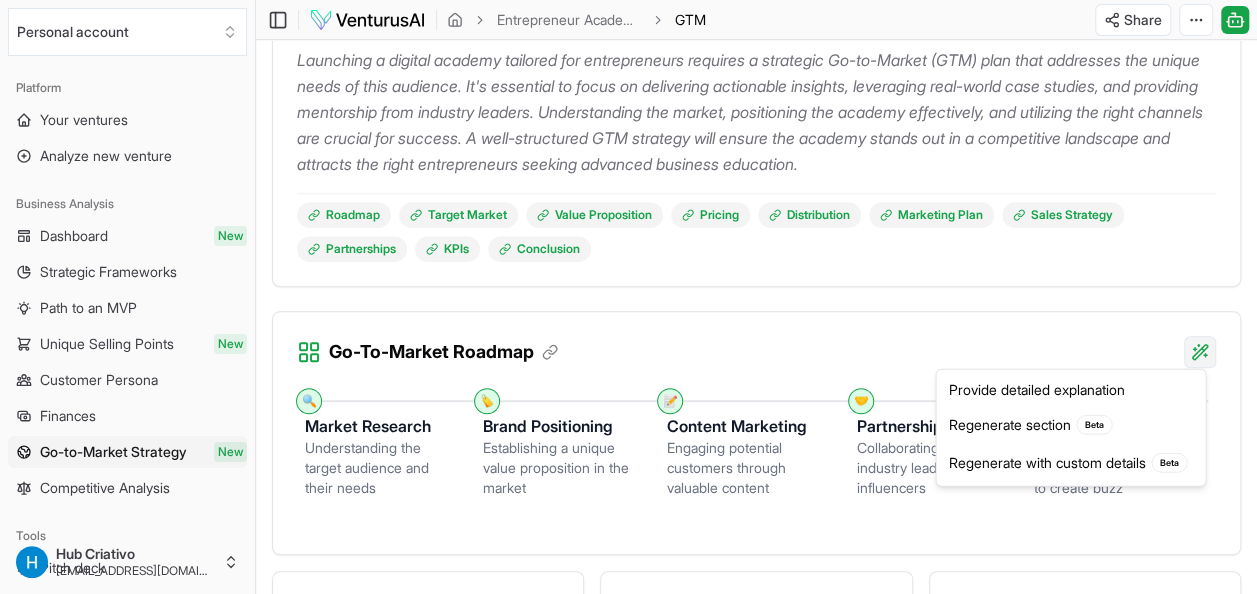 click on "We value your privacy We use cookies to enhance your browsing experience, serve personalized ads or content, and analyze our traffic. By clicking "Accept All", you consent to our use of cookies. Customize    Accept All Customize Consent Preferences   We use cookies to help you navigate efficiently and perform certain functions. You will find detailed information about all cookies under each consent category below. The cookies that are categorized as "Necessary" are stored on your browser as they are essential for enabling the basic functionalities of the site. ...  Show more Necessary Always Active Necessary cookies are required to enable the basic features of this site, such as providing secure log-in or adjusting your consent preferences. These cookies do not store any personally identifiable data. Cookie cookieyes-consent Duration 1 year Description Cookie __cf_bm Duration 1 hour Description This cookie, set by Cloudflare, is used to support Cloudflare Bot Management.  Cookie _cfuvid Duration session lidc" at bounding box center [628, -3] 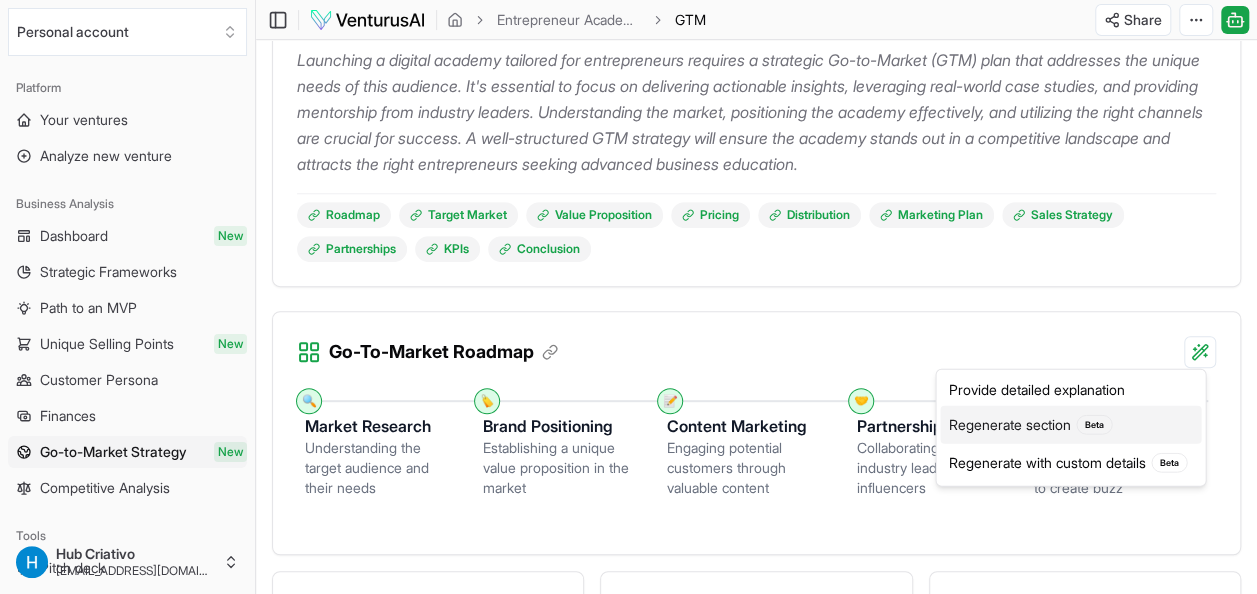 click on "Regenerate section   Beta" at bounding box center [1070, 425] 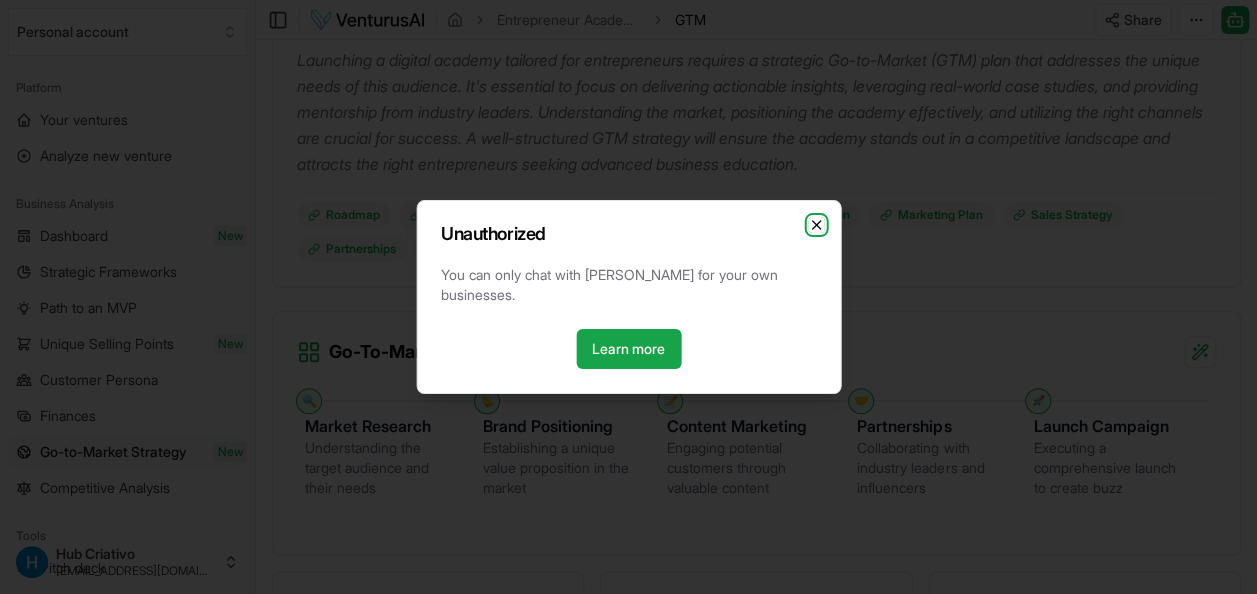click 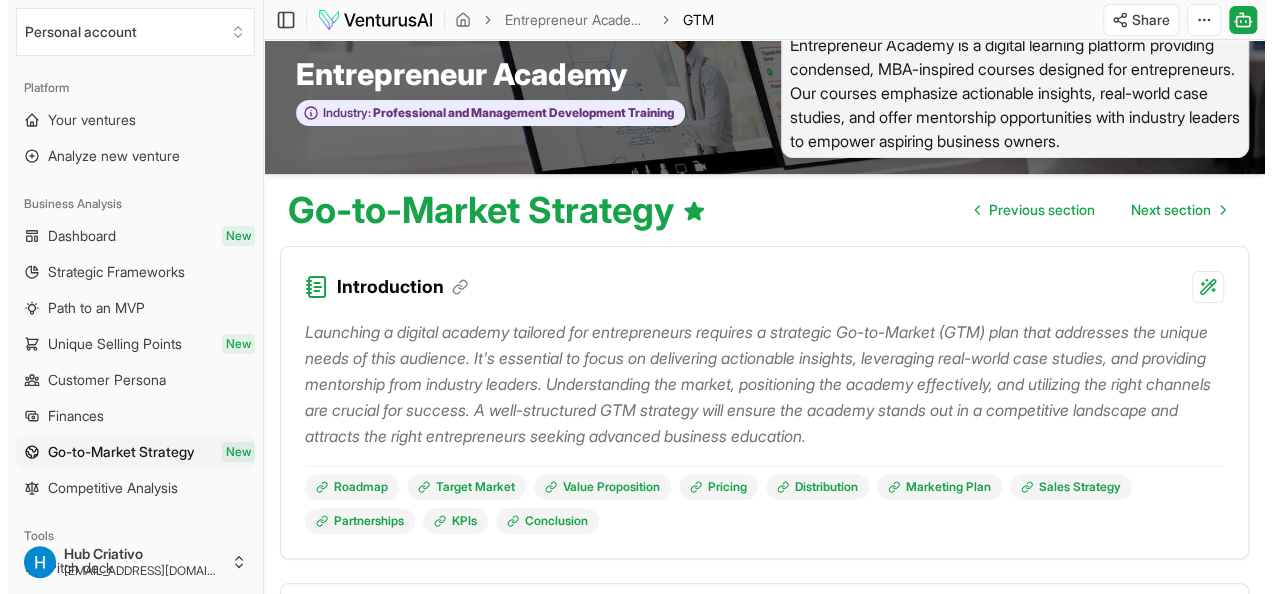 scroll, scrollTop: 0, scrollLeft: 0, axis: both 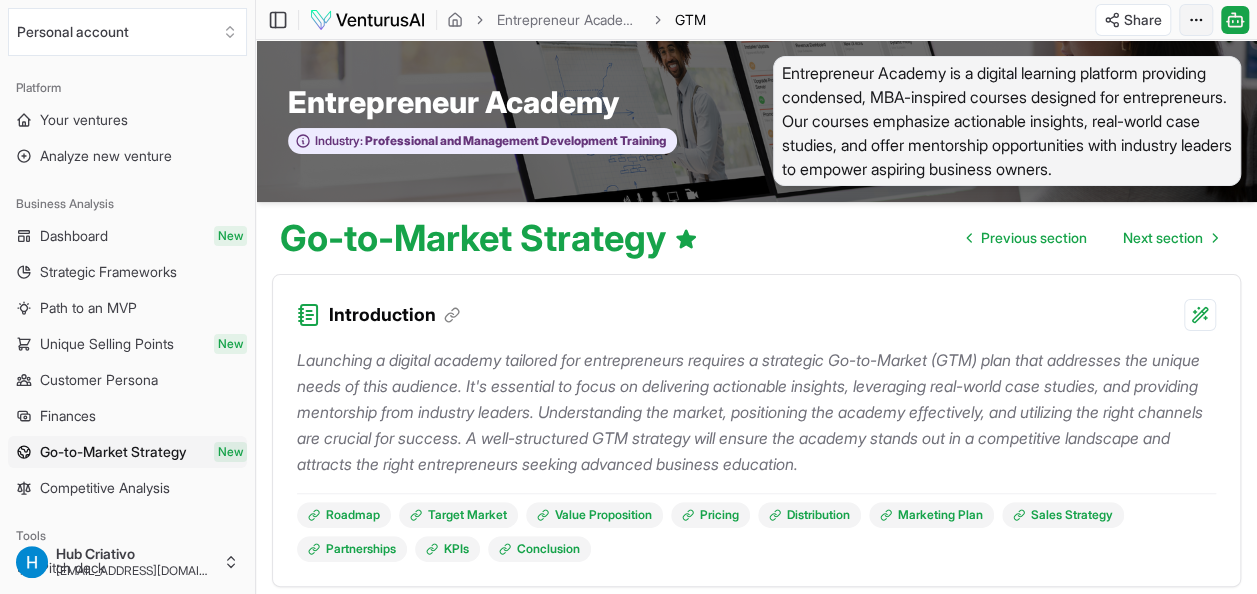 click on "We value your privacy We use cookies to enhance your browsing experience, serve personalized ads or content, and analyze our traffic. By clicking "Accept All", you consent to our use of cookies. Customize    Accept All Customize Consent Preferences   We use cookies to help you navigate efficiently and perform certain functions. You will find detailed information about all cookies under each consent category below. The cookies that are categorized as "Necessary" are stored on your browser as they are essential for enabling the basic functionalities of the site. ...  Show more Necessary Always Active Necessary cookies are required to enable the basic features of this site, such as providing secure log-in or adjusting your consent preferences. These cookies do not store any personally identifiable data. Cookie cookieyes-consent Duration 1 year Description Cookie __cf_bm Duration 1 hour Description This cookie, set by Cloudflare, is used to support Cloudflare Bot Management.  Cookie _cfuvid Duration session lidc" at bounding box center (628, 297) 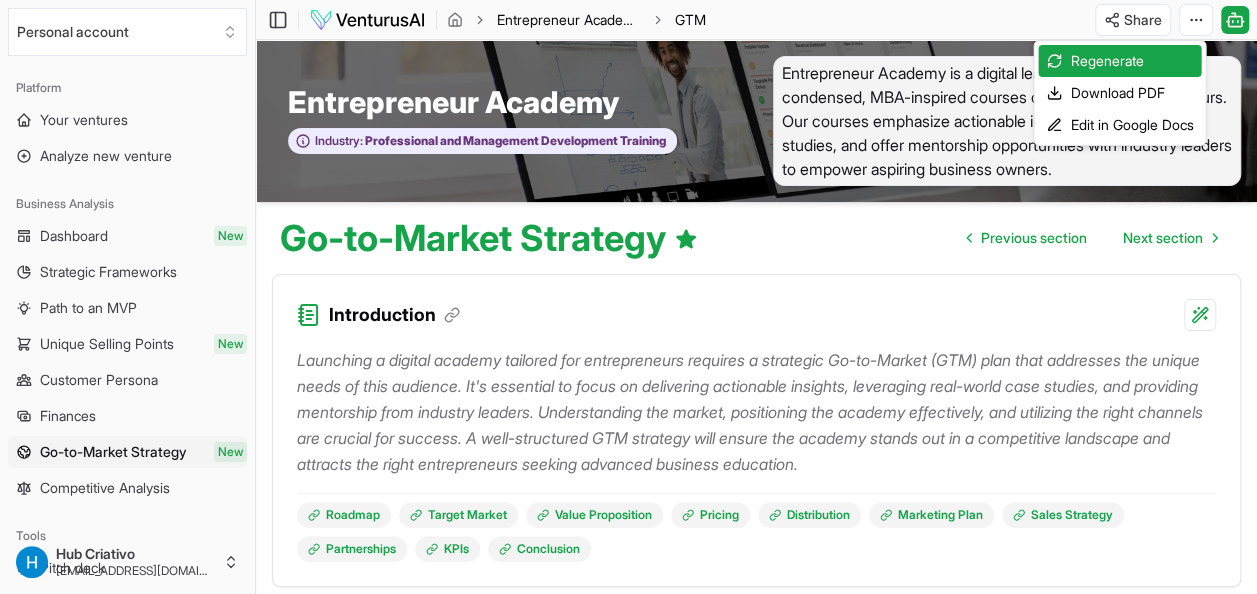 click on "We value your privacy We use cookies to enhance your browsing experience, serve personalized ads or content, and analyze our traffic. By clicking "Accept All", you consent to our use of cookies. Customize    Accept All Customize Consent Preferences   We use cookies to help you navigate efficiently and perform certain functions. You will find detailed information about all cookies under each consent category below. The cookies that are categorized as "Necessary" are stored on your browser as they are essential for enabling the basic functionalities of the site. ...  Show more Necessary Always Active Necessary cookies are required to enable the basic features of this site, such as providing secure log-in or adjusting your consent preferences. These cookies do not store any personally identifiable data. Cookie cookieyes-consent Duration 1 year Description Cookie __cf_bm Duration 1 hour Description This cookie, set by Cloudflare, is used to support Cloudflare Bot Management.  Cookie _cfuvid Duration session lidc" at bounding box center (628, 297) 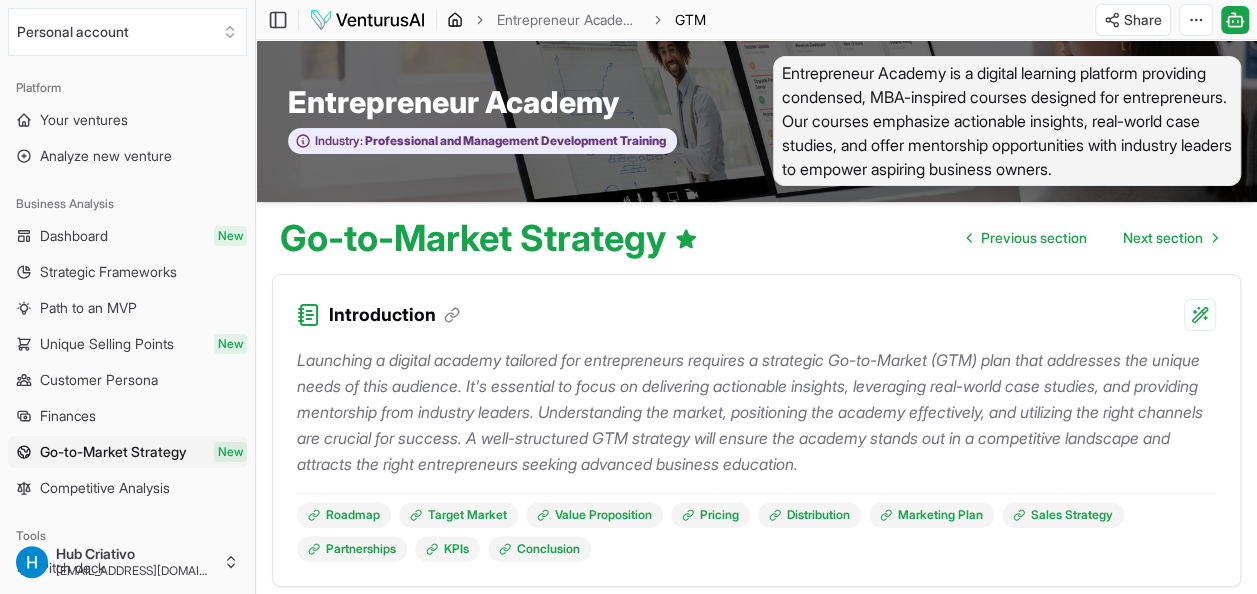 click 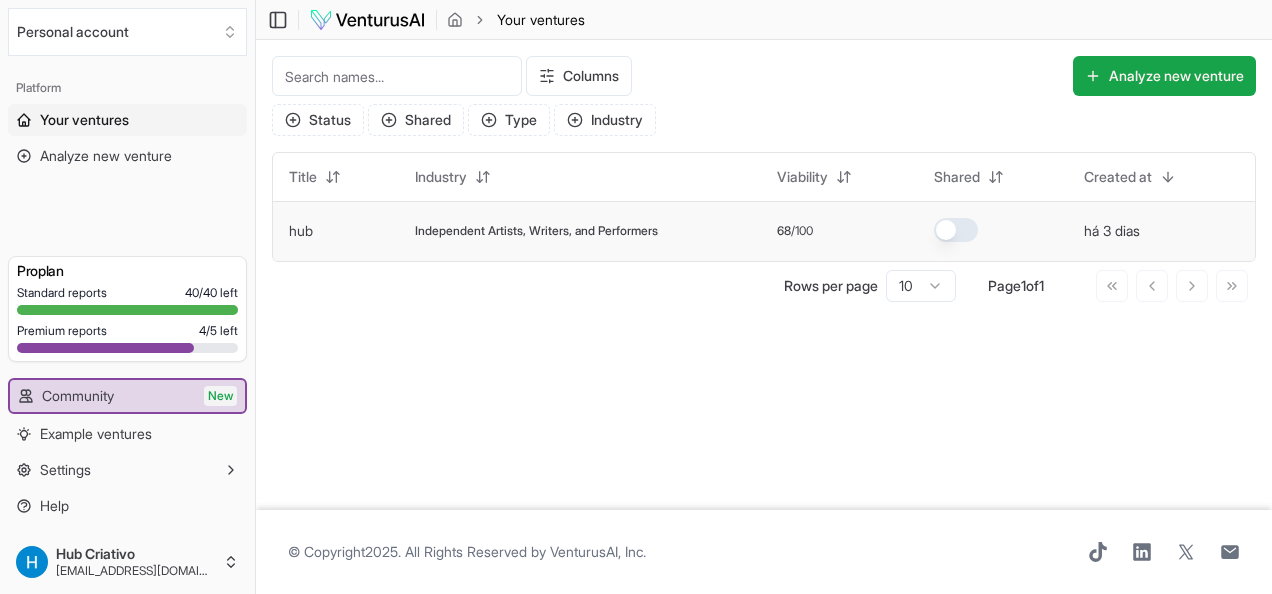 click on "Independent Artists, Writers, and Performers" at bounding box center [536, 231] 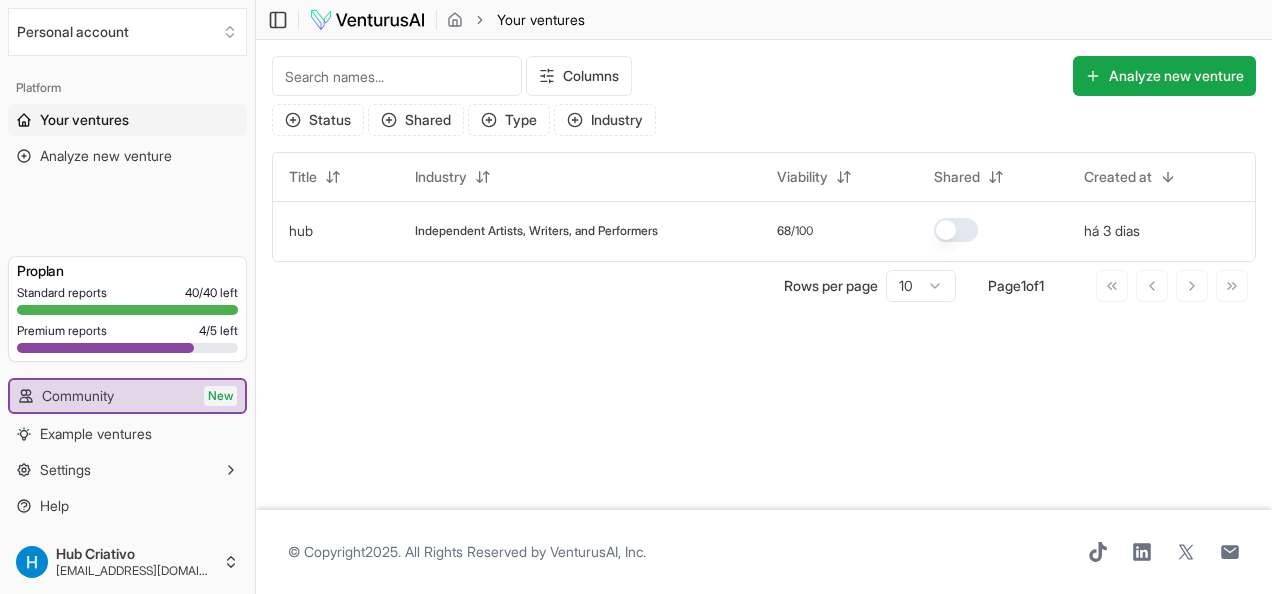 click on "Personal account" at bounding box center (127, 32) 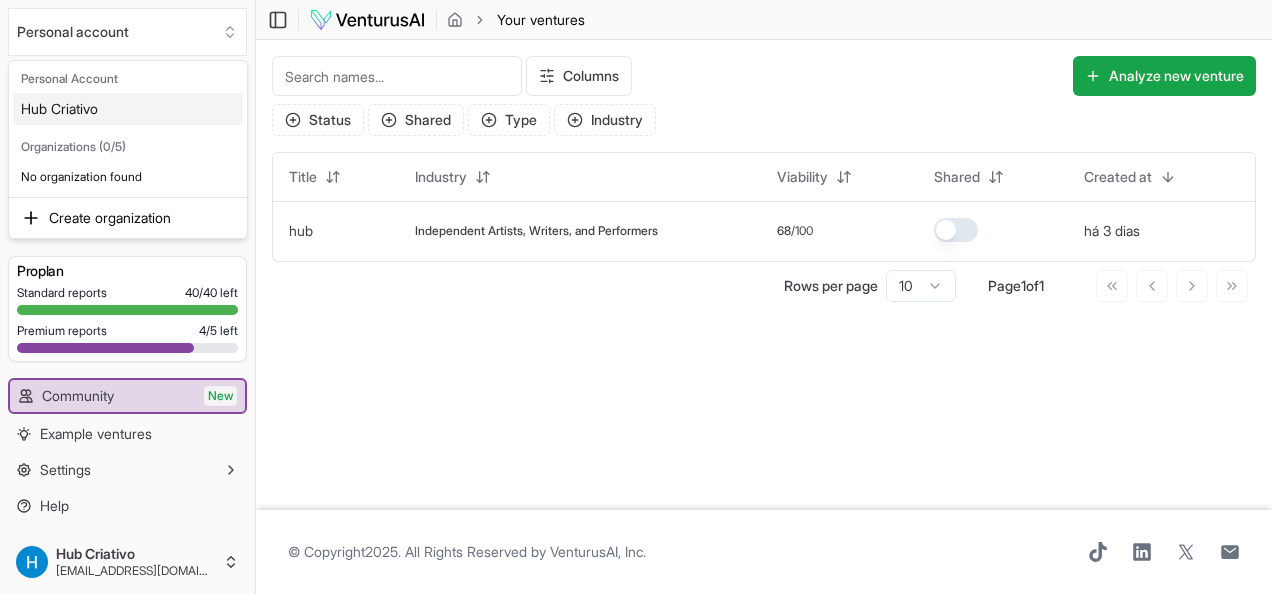 click on "Hub Criativo" at bounding box center [128, 109] 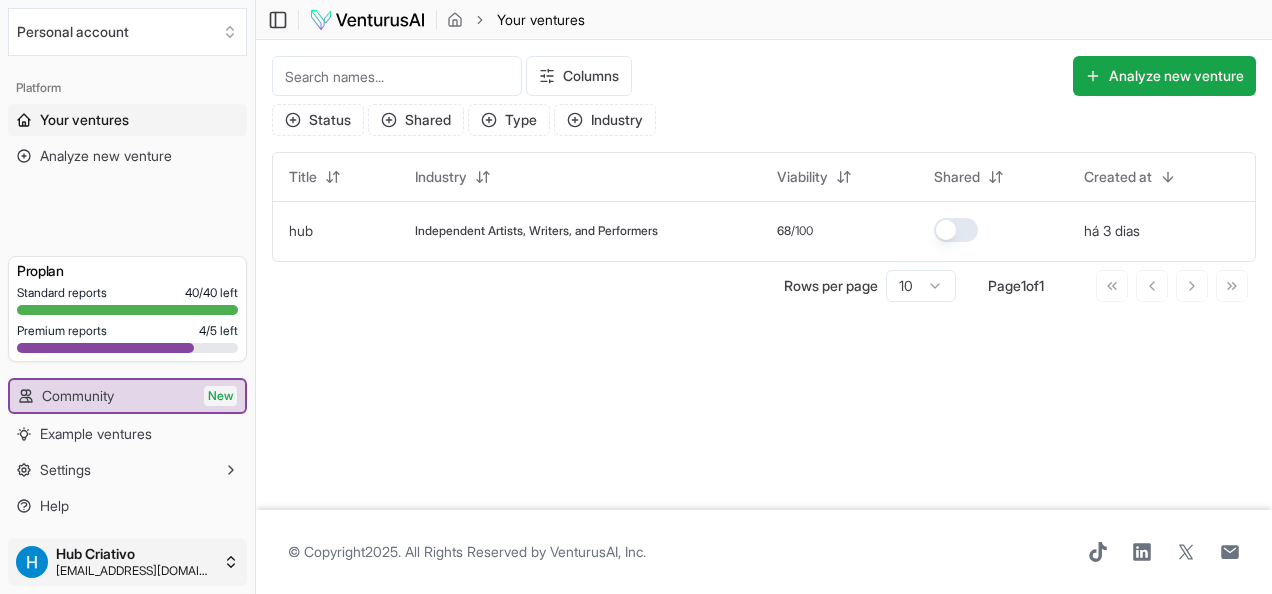 click on "We value your privacy We use cookies to enhance your browsing experience, serve personalized ads or content, and analyze our traffic. By clicking "Accept All", you consent to our use of cookies. Customize    Accept All Customize Consent Preferences   We use cookies to help you navigate efficiently and perform certain functions. You will find detailed information about all cookies under each consent category below. The cookies that are categorized as "Necessary" are stored on your browser as they are essential for enabling the basic functionalities of the site. ...  Show more Necessary Always Active Necessary cookies are required to enable the basic features of this site, such as providing secure log-in or adjusting your consent preferences. These cookies do not store any personally identifiable data. Cookie cookieyes-consent Duration 1 year Description Cookie __cf_bm Duration 1 hour Description This cookie, set by Cloudflare, is used to support Cloudflare Bot Management.  Cookie _cfuvid Duration session lidc" at bounding box center (636, 297) 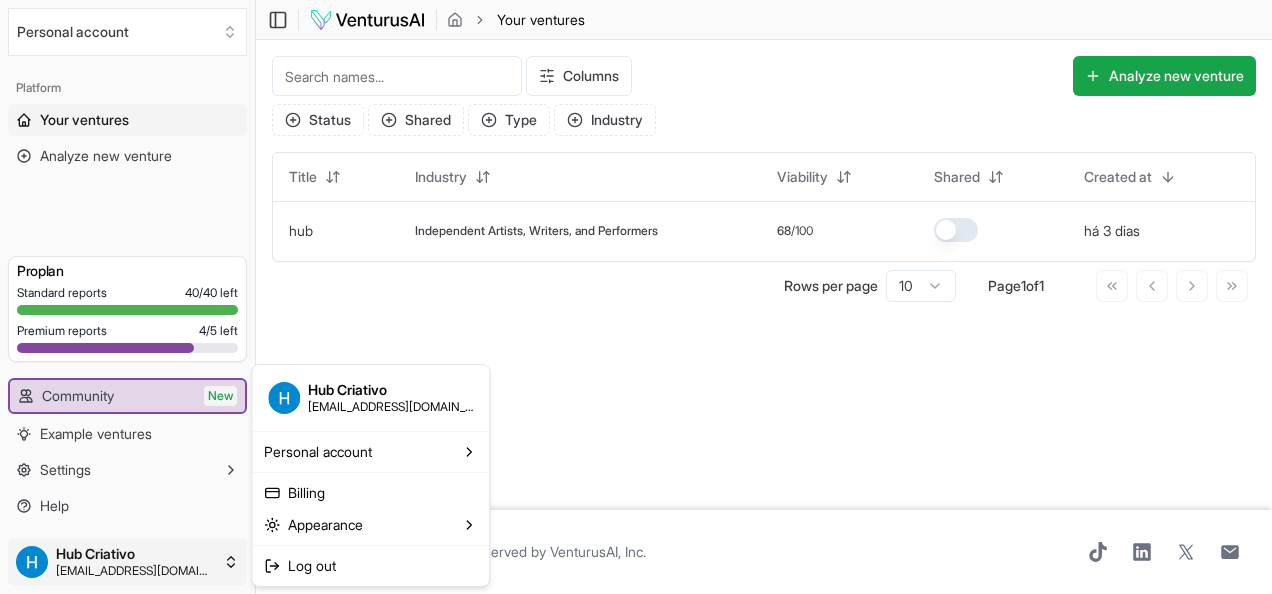 click on "We value your privacy We use cookies to enhance your browsing experience, serve personalized ads or content, and analyze our traffic. By clicking "Accept All", you consent to our use of cookies. Customize    Accept All Customize Consent Preferences   We use cookies to help you navigate efficiently and perform certain functions. You will find detailed information about all cookies under each consent category below. The cookies that are categorized as "Necessary" are stored on your browser as they are essential for enabling the basic functionalities of the site. ...  Show more Necessary Always Active Necessary cookies are required to enable the basic features of this site, such as providing secure log-in or adjusting your consent preferences. These cookies do not store any personally identifiable data. Cookie cookieyes-consent Duration 1 year Description Cookie __cf_bm Duration 1 hour Description This cookie, set by Cloudflare, is used to support Cloudflare Bot Management.  Cookie _cfuvid Duration session lidc" at bounding box center (636, 297) 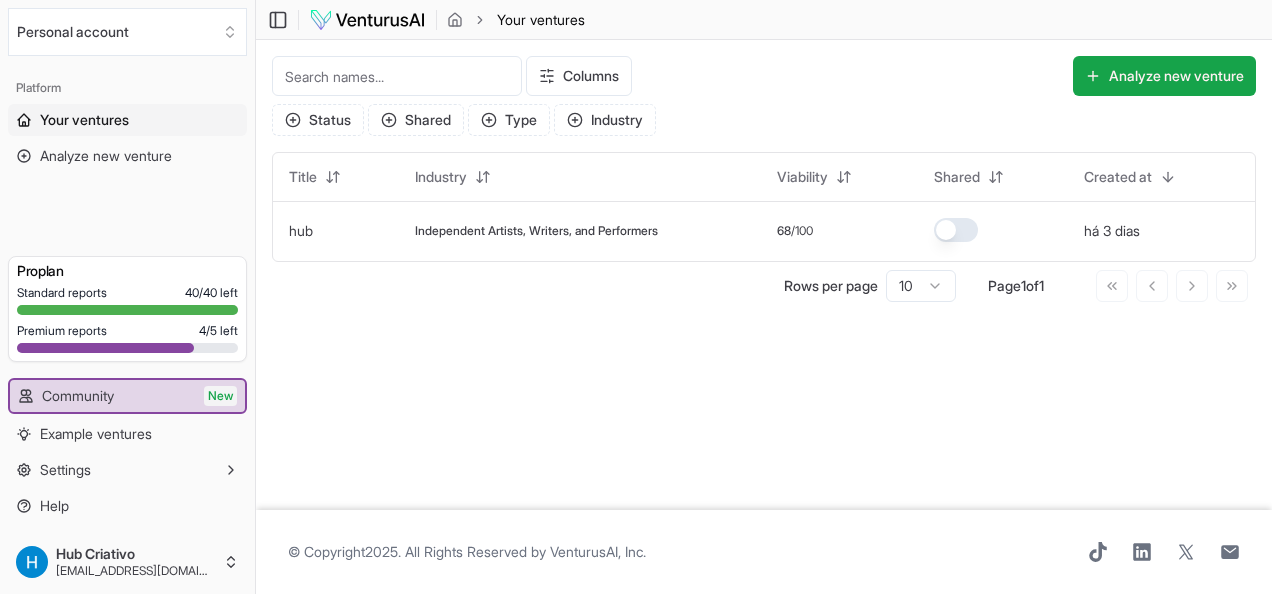 click on "Settings" at bounding box center (65, 470) 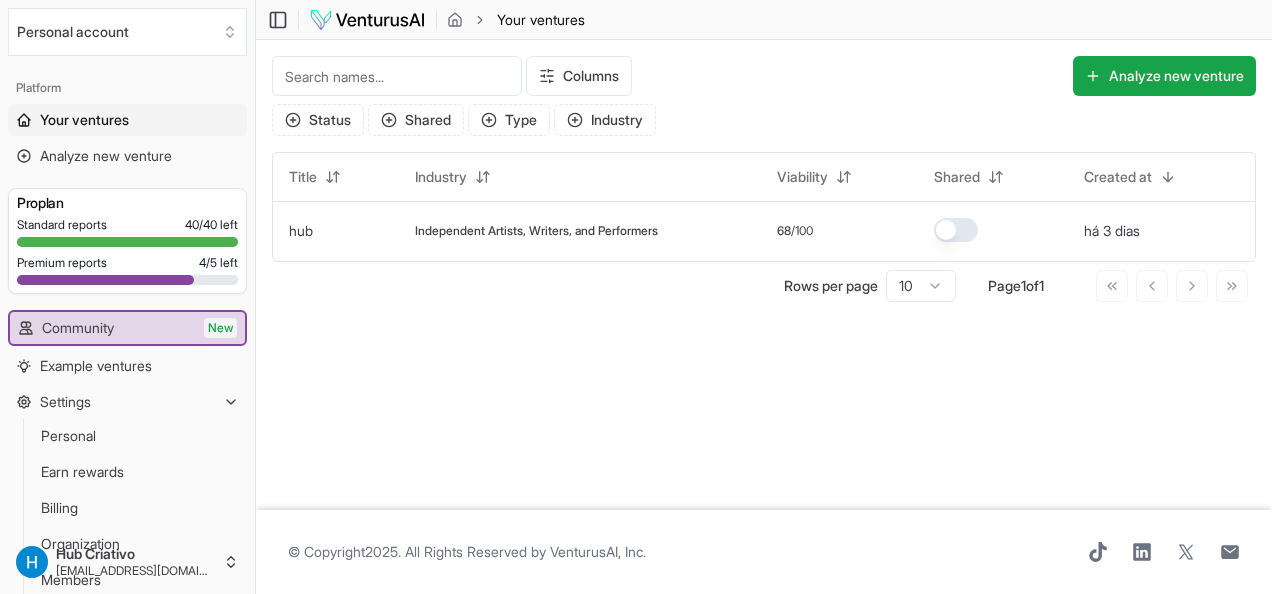 click on "Your ventures" at bounding box center [541, 20] 